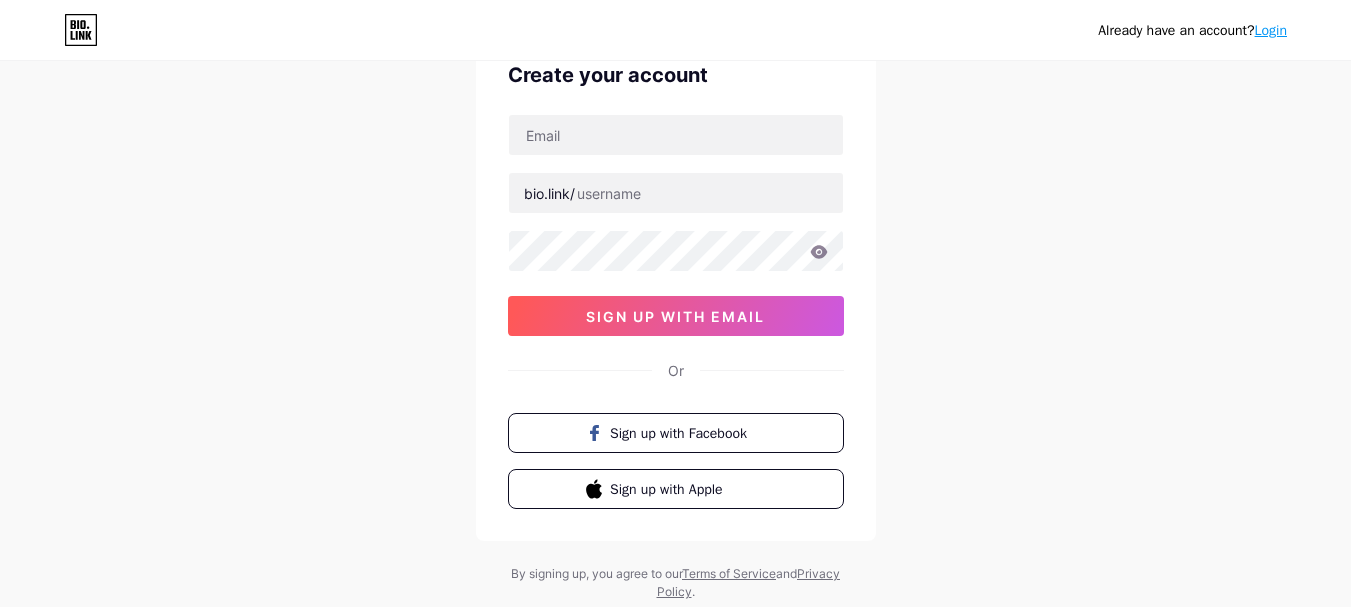 scroll, scrollTop: 158, scrollLeft: 0, axis: vertical 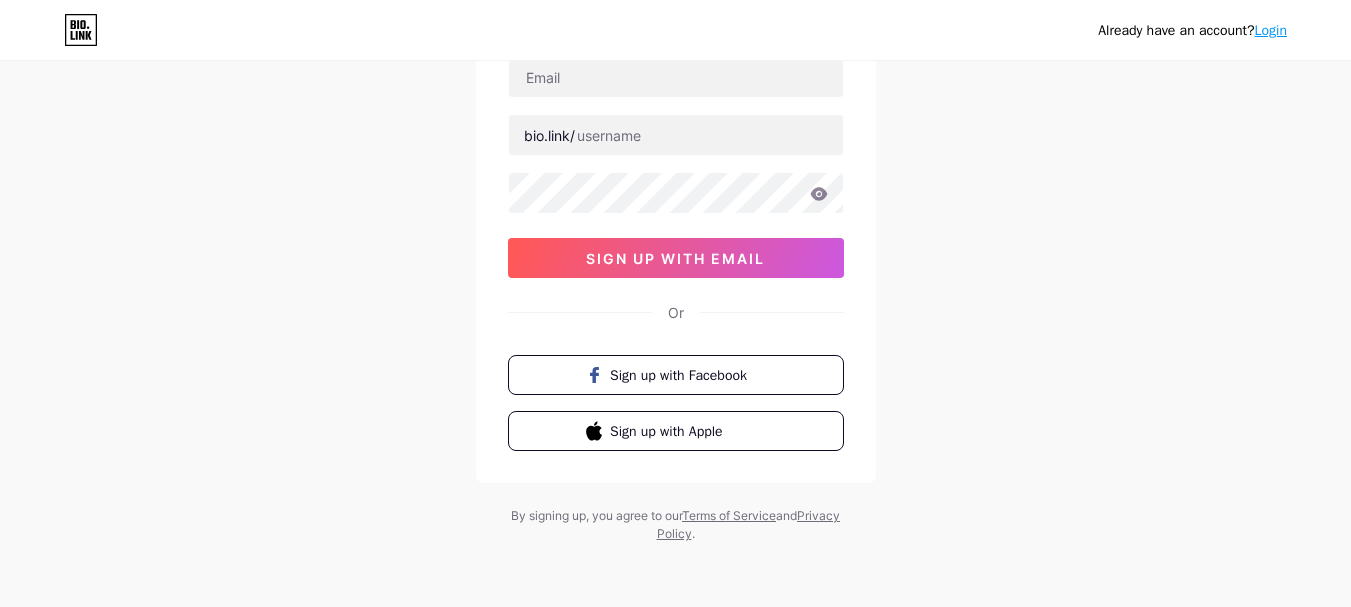 click on "Login" at bounding box center [1271, 30] 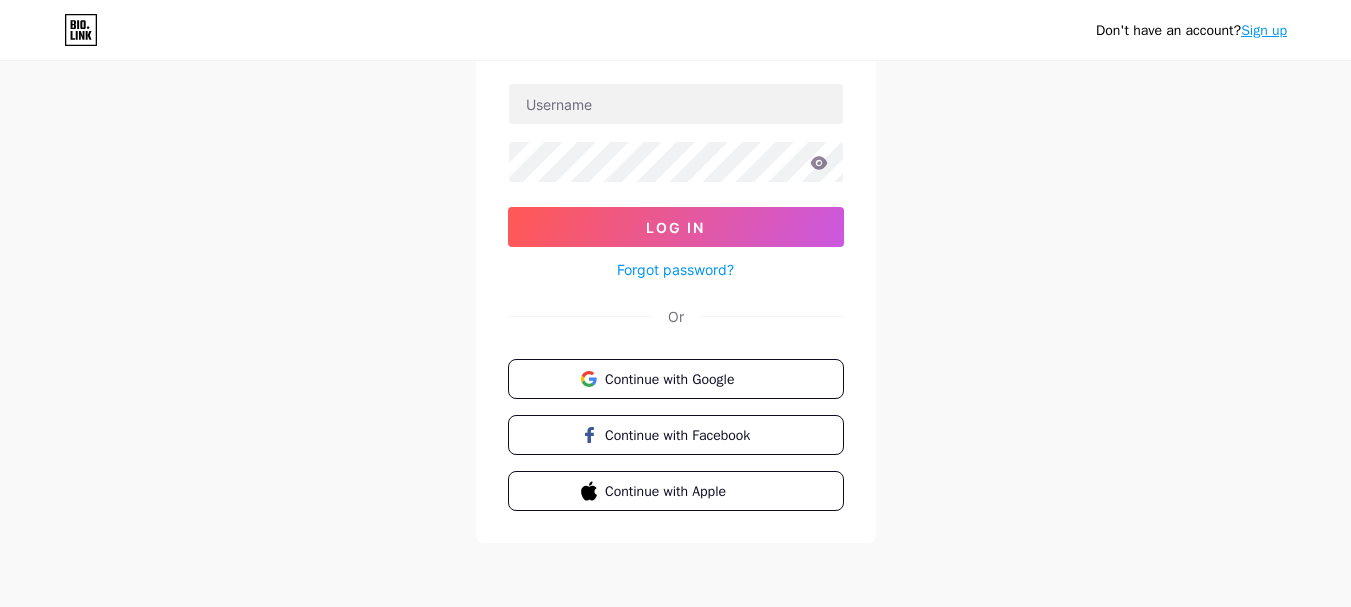 scroll, scrollTop: 0, scrollLeft: 0, axis: both 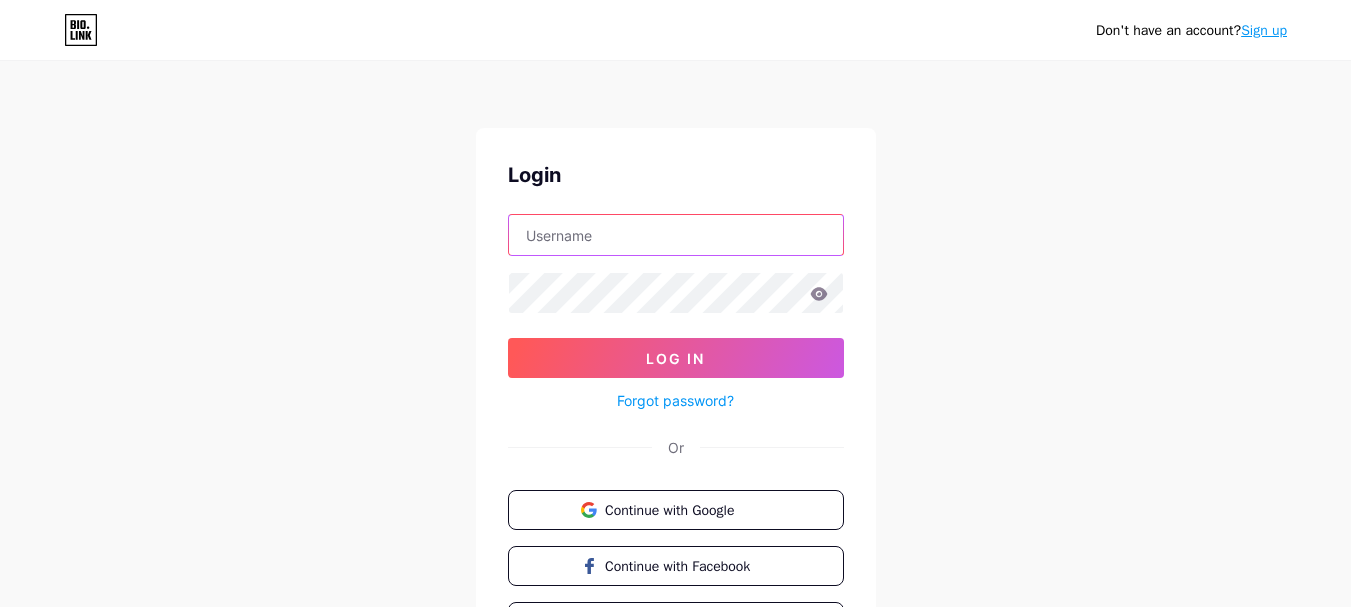 type on "classics" 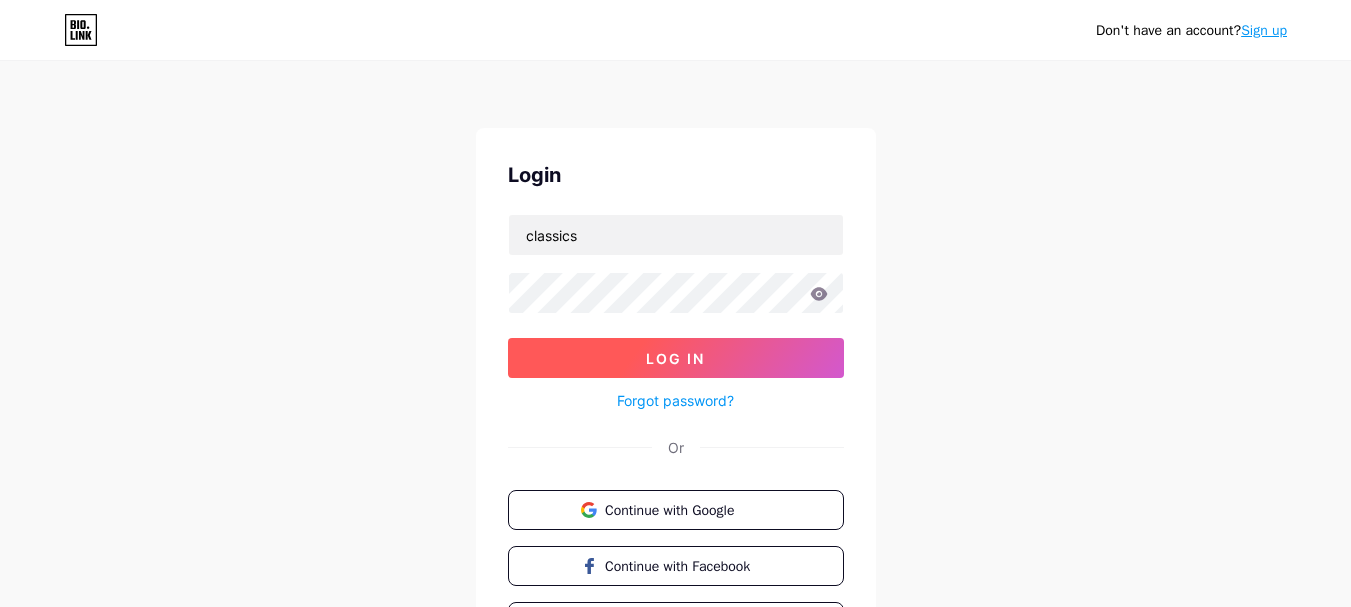 click on "Log In" at bounding box center (675, 358) 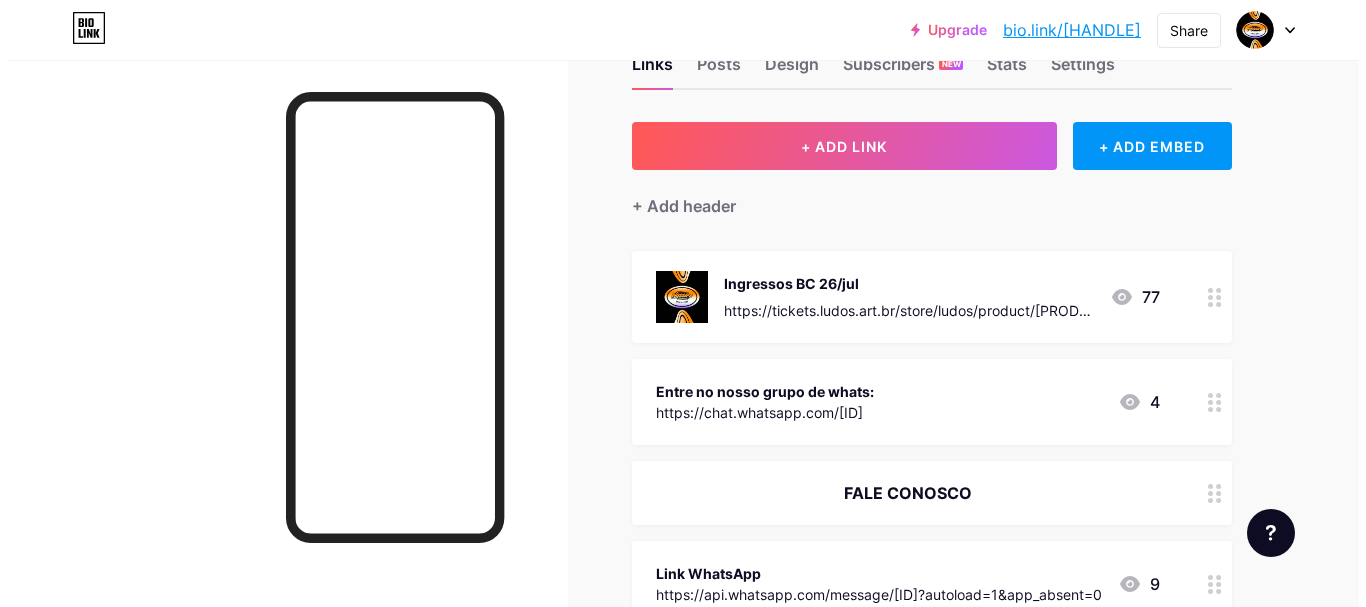 scroll, scrollTop: 100, scrollLeft: 0, axis: vertical 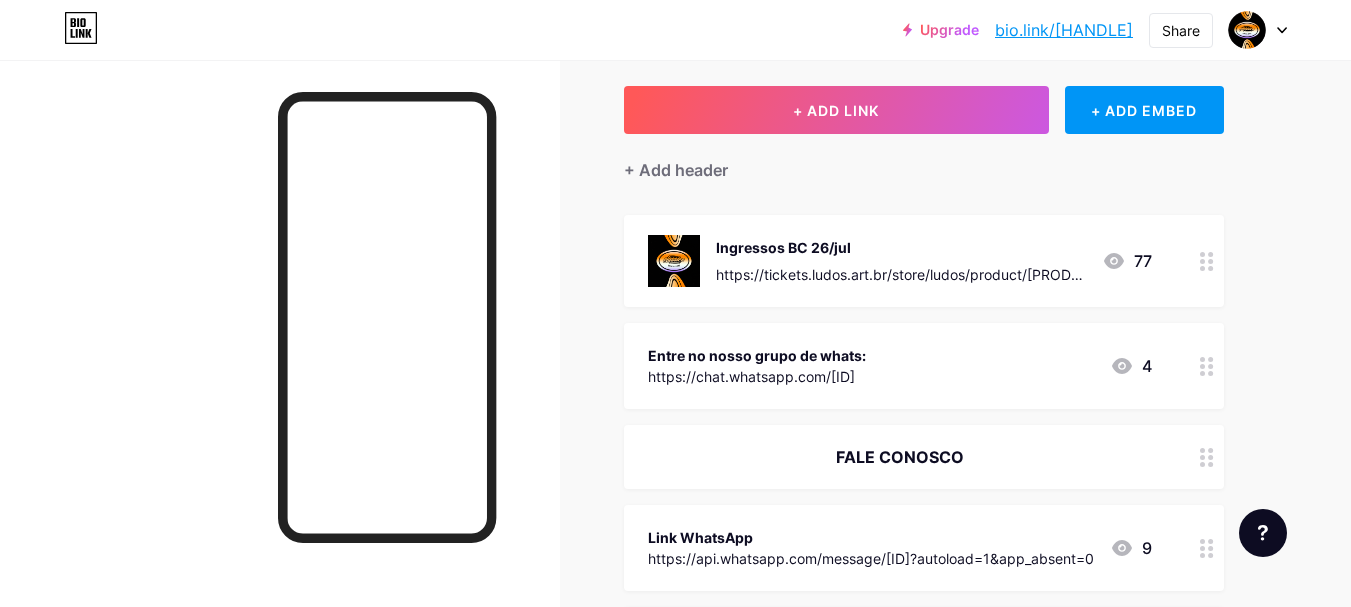 click 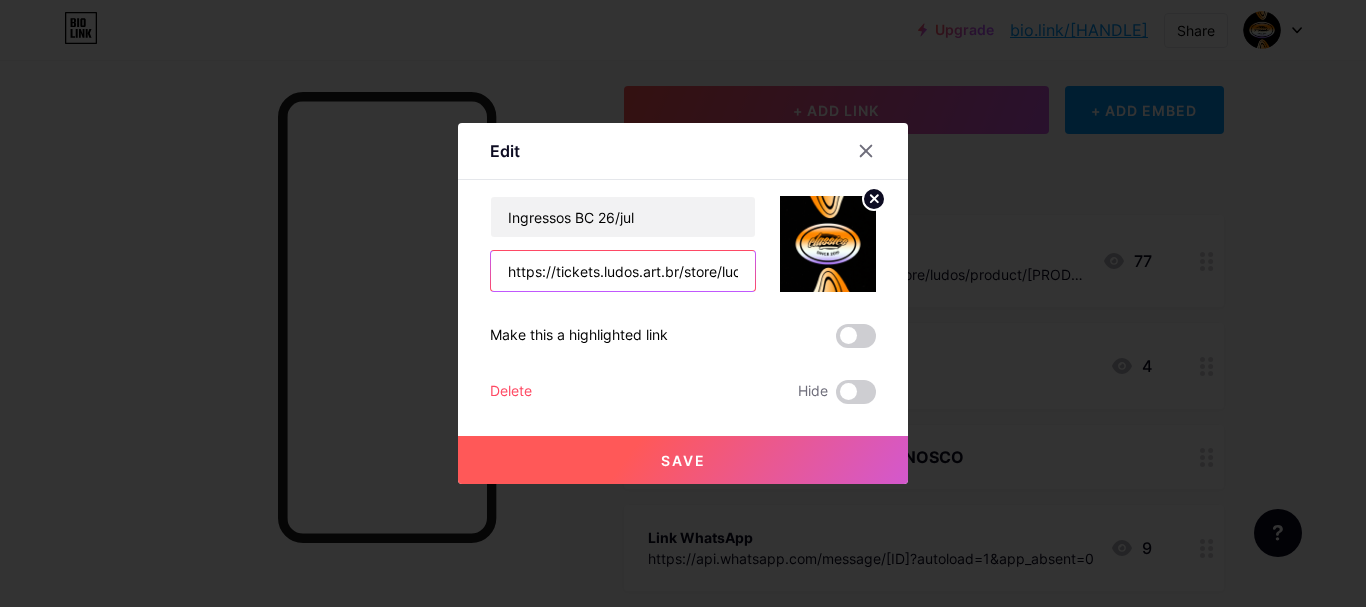 click on "https://tickets.ludos.art.br/store/ludos/product/[PRODUCT]/i/[ID]" at bounding box center [623, 271] 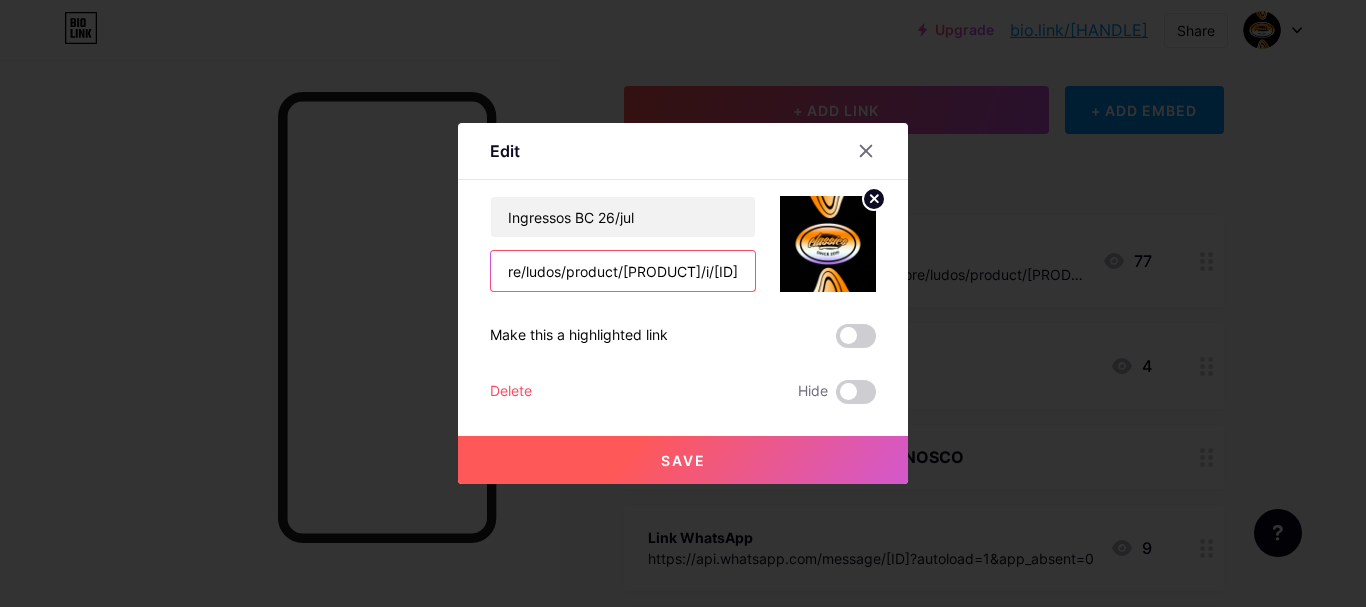 drag, startPoint x: 491, startPoint y: 276, endPoint x: 869, endPoint y: 264, distance: 378.19043 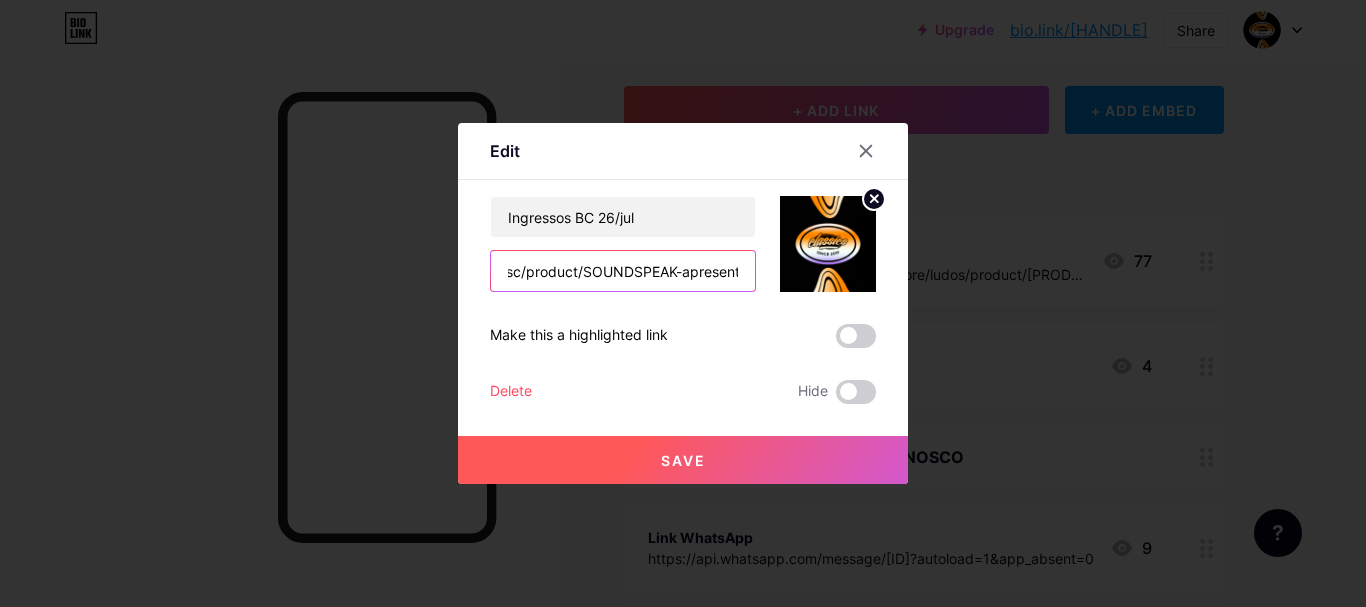 scroll, scrollTop: 0, scrollLeft: 467, axis: horizontal 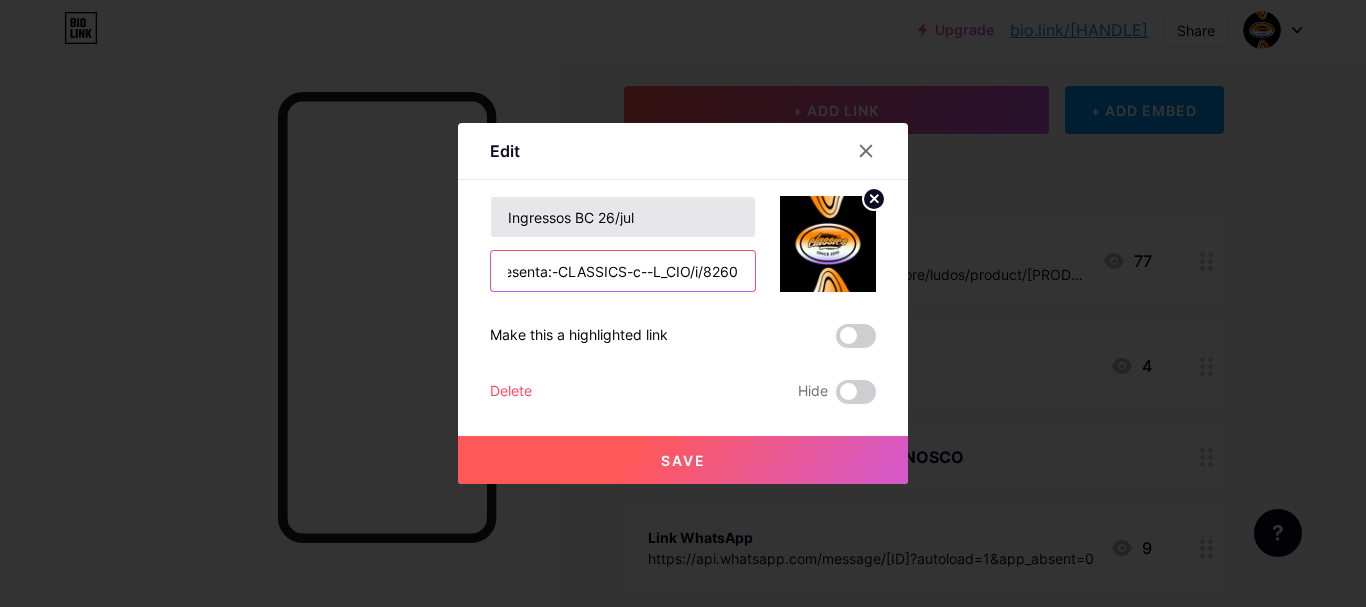 type on "https://tickets.ludos.art.br/store/mesclasc/product/SOUNDSPEAK-apresenta:-CLASSICS-c--L_CIO/i/8260" 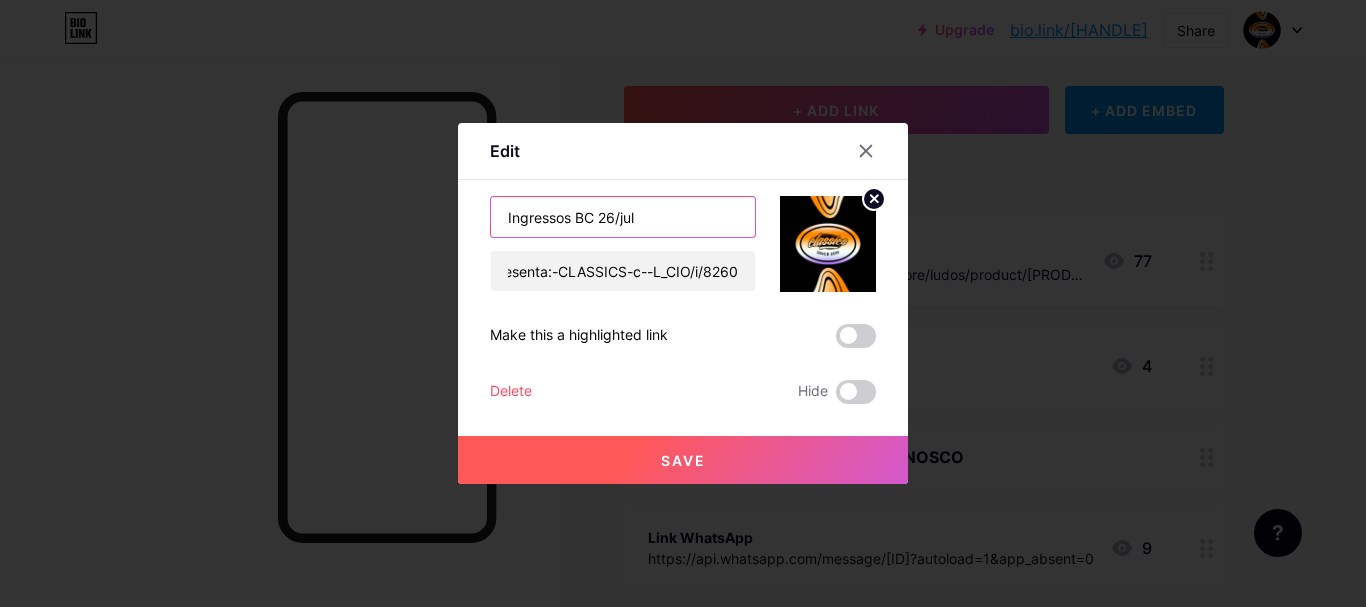 click on "Ingressos BC 26/jul" at bounding box center (623, 217) 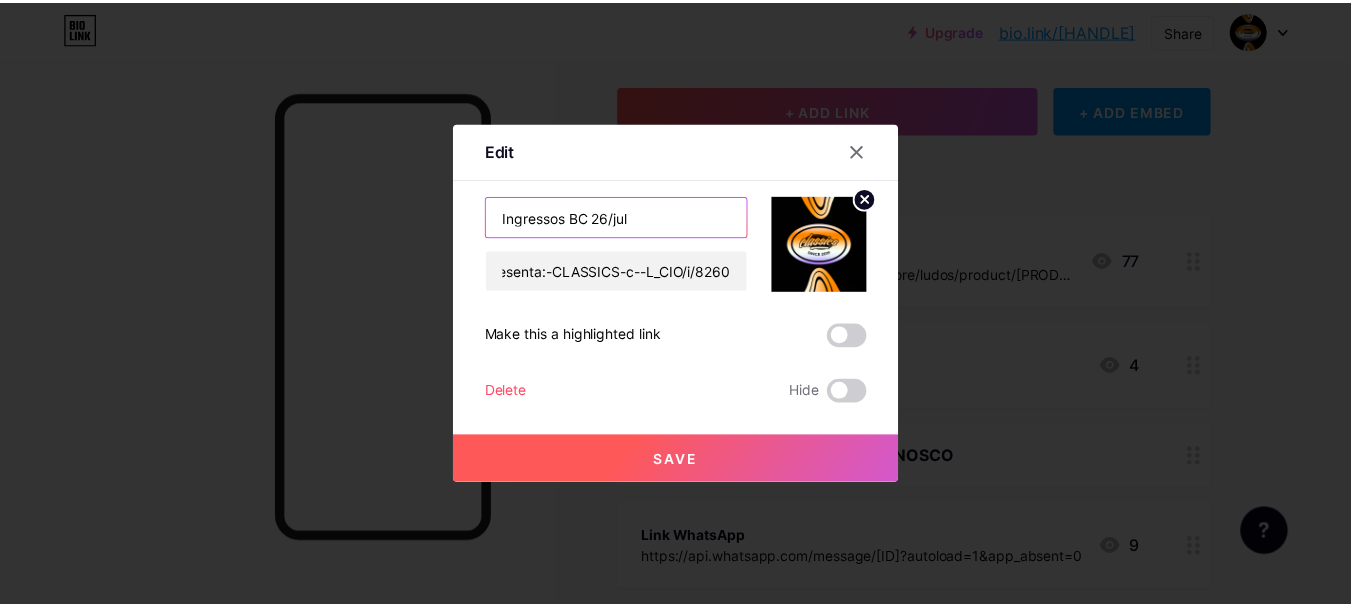 scroll, scrollTop: 0, scrollLeft: 0, axis: both 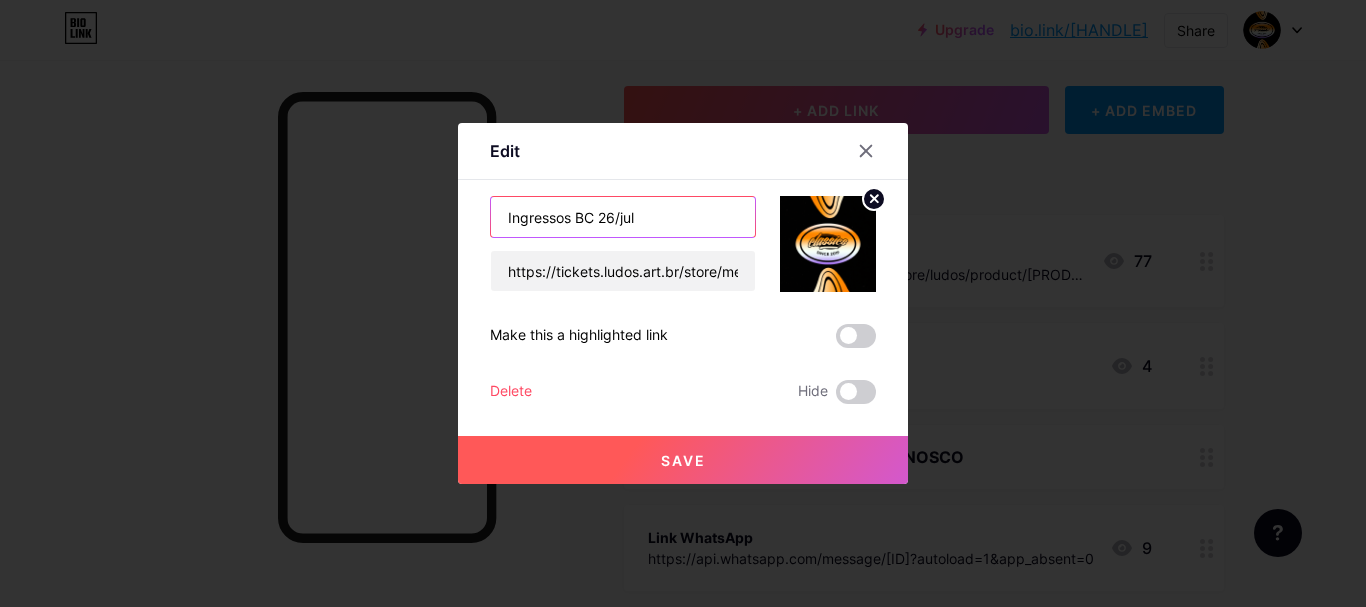 click on "Ingressos BC 26/jul" at bounding box center (623, 217) 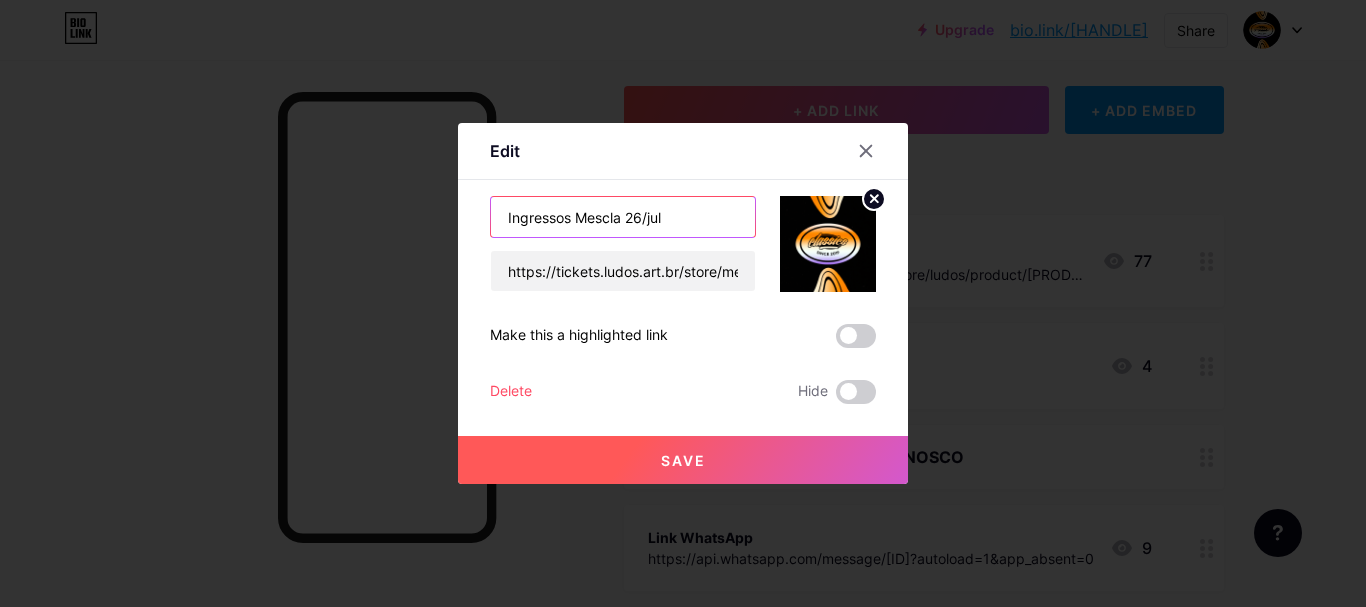 drag, startPoint x: 665, startPoint y: 212, endPoint x: 619, endPoint y: 213, distance: 46.010868 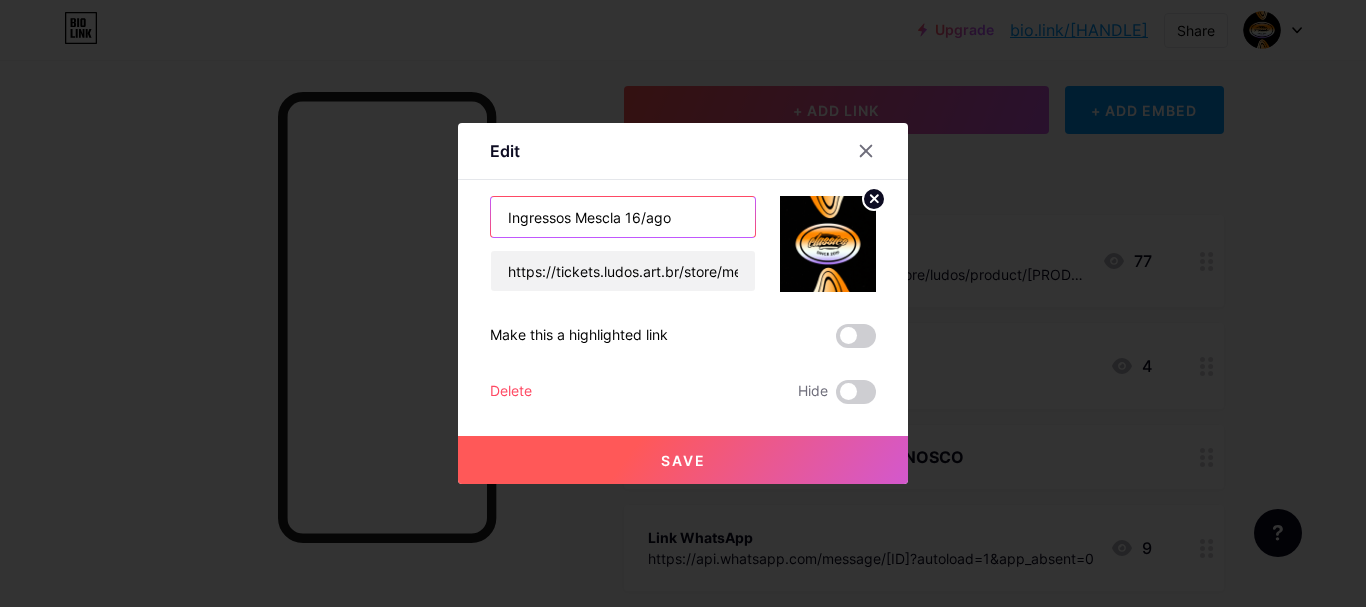 type on "Ingressos Mescla 16/ago" 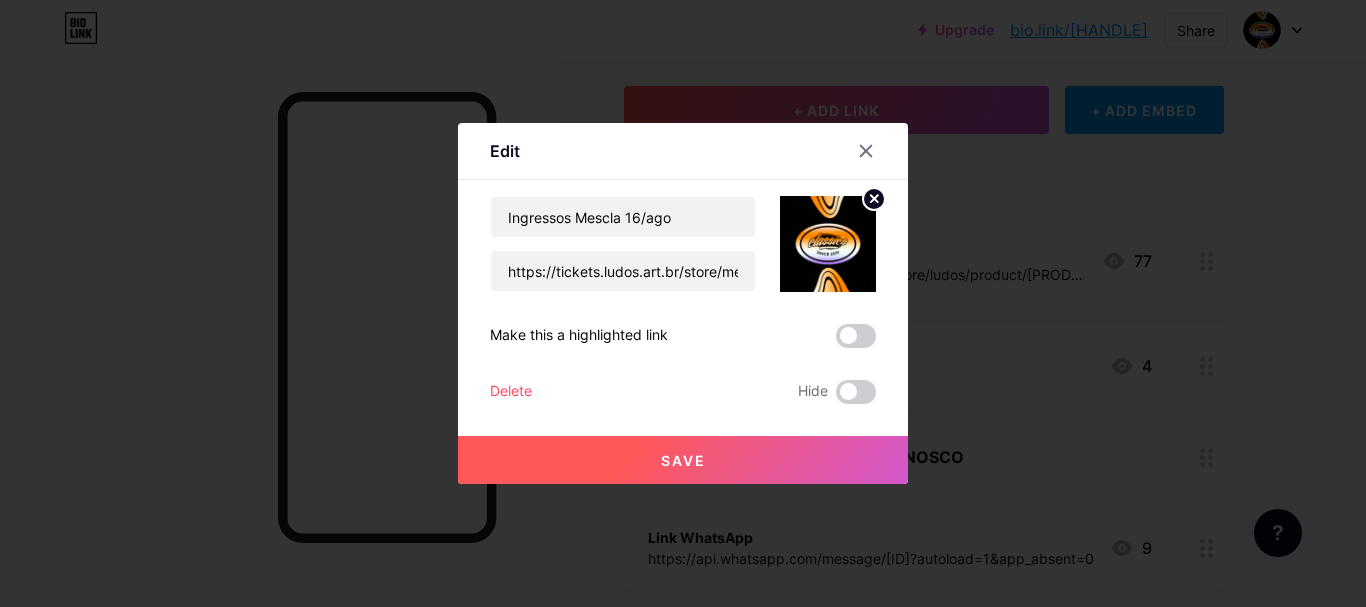 click 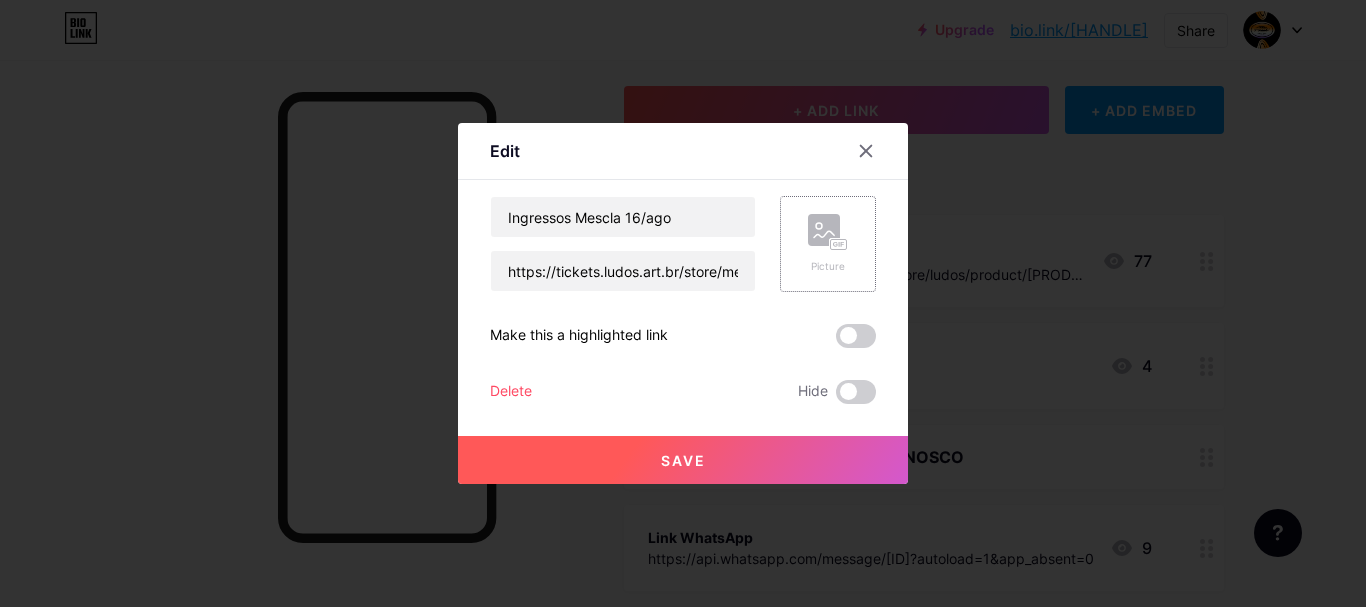 click on "Picture" at bounding box center (828, 244) 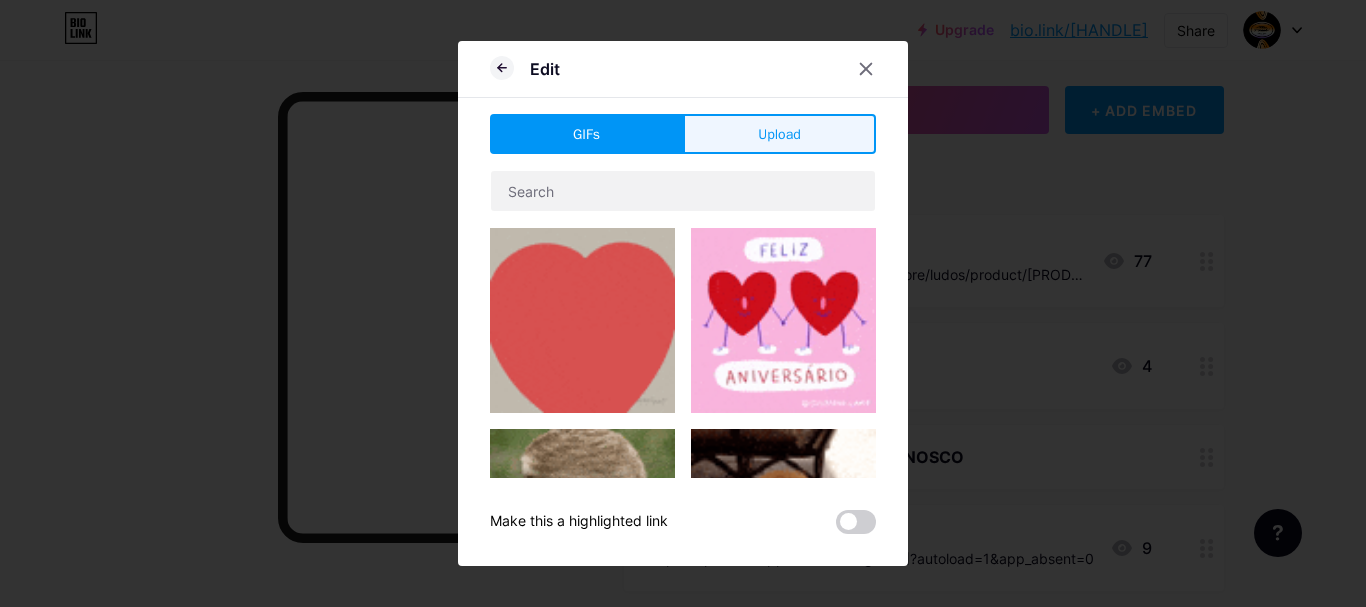 click on "Upload" at bounding box center [779, 134] 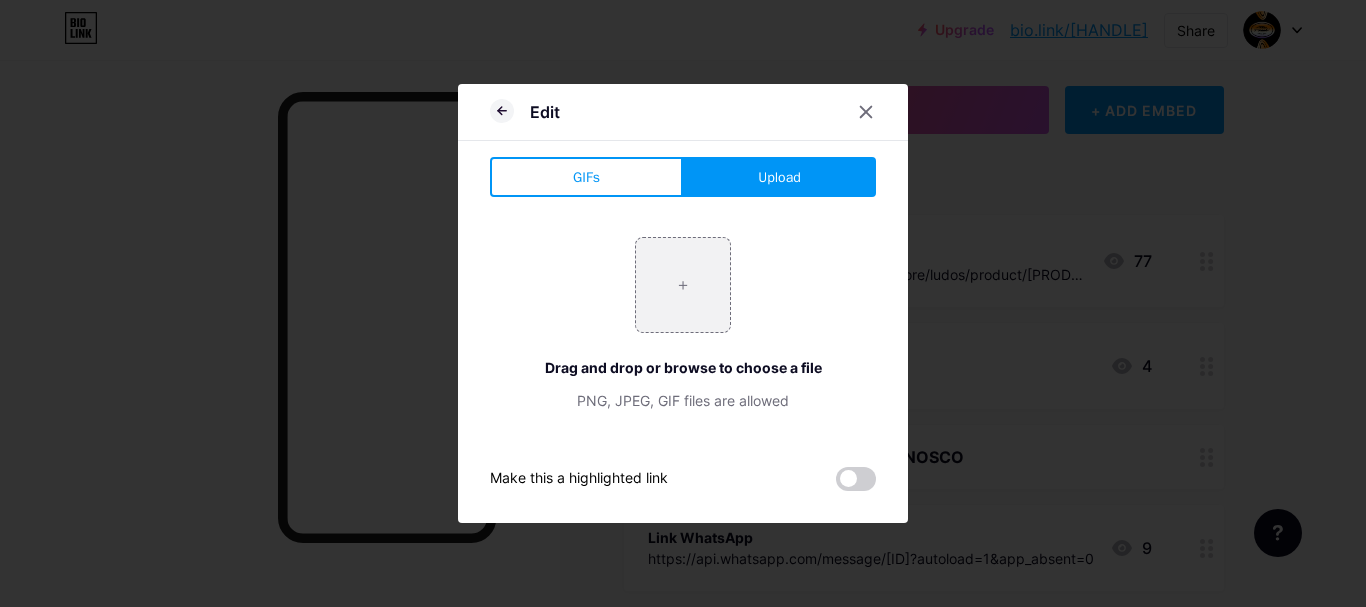 click on "Upload" at bounding box center [779, 177] 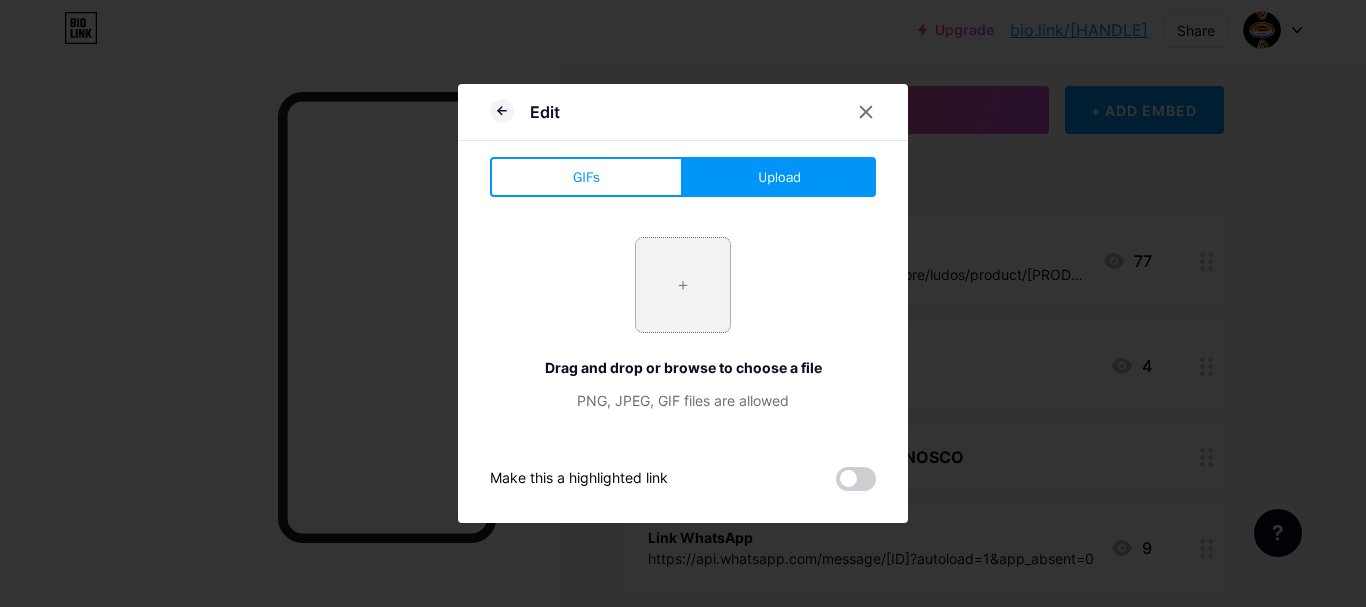 click at bounding box center (683, 285) 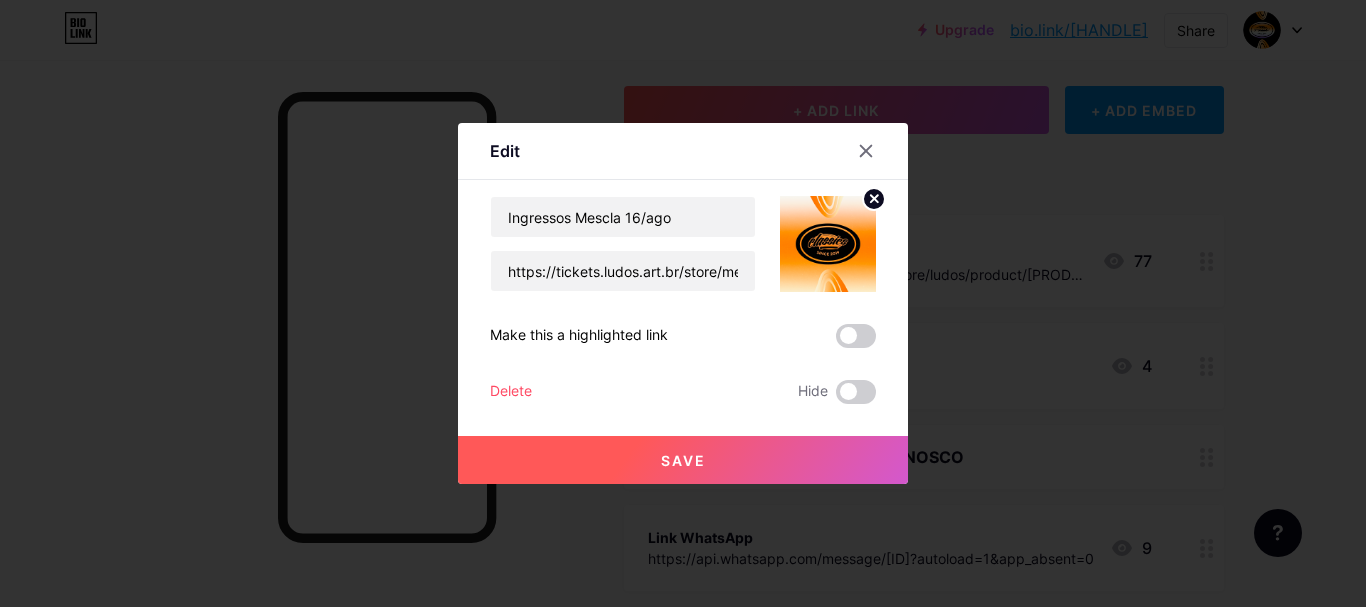 click on "Save" at bounding box center [683, 460] 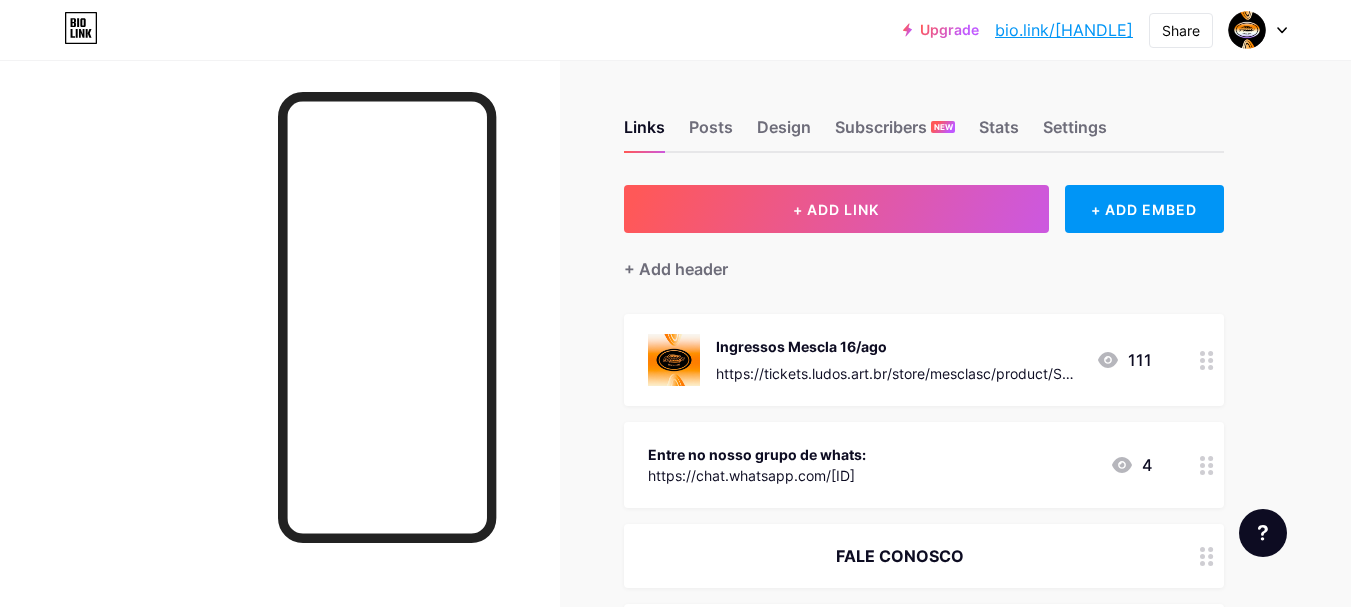 scroll, scrollTop: 0, scrollLeft: 0, axis: both 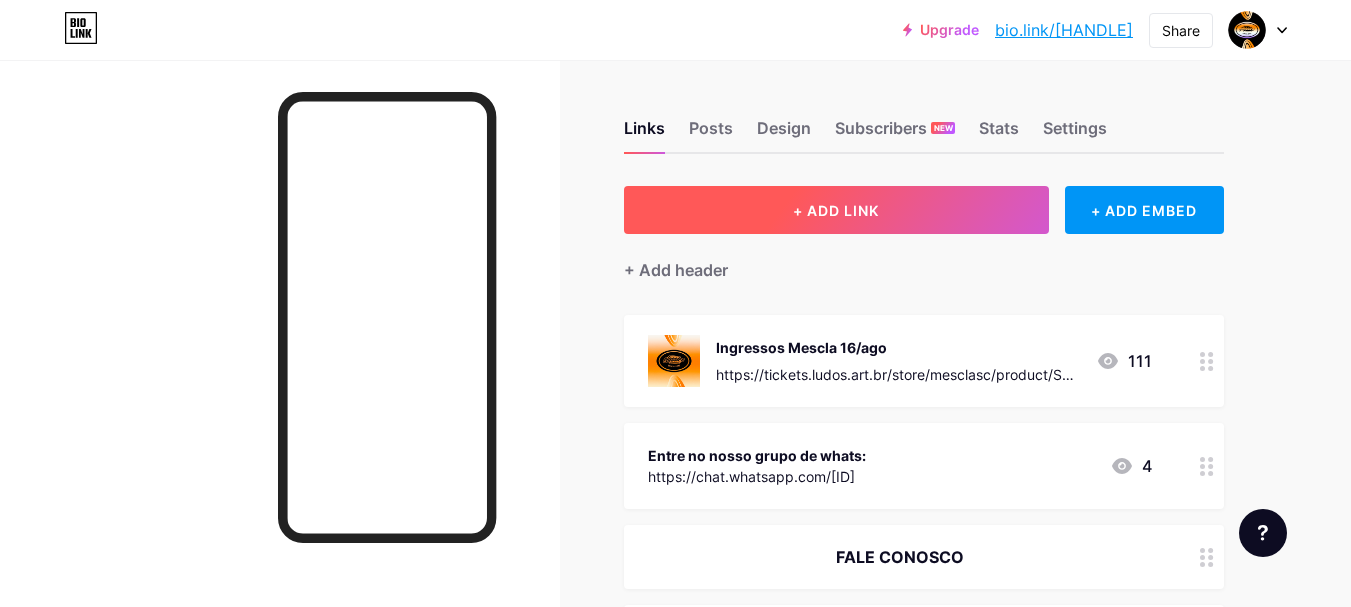 click on "+ ADD LINK" at bounding box center [836, 210] 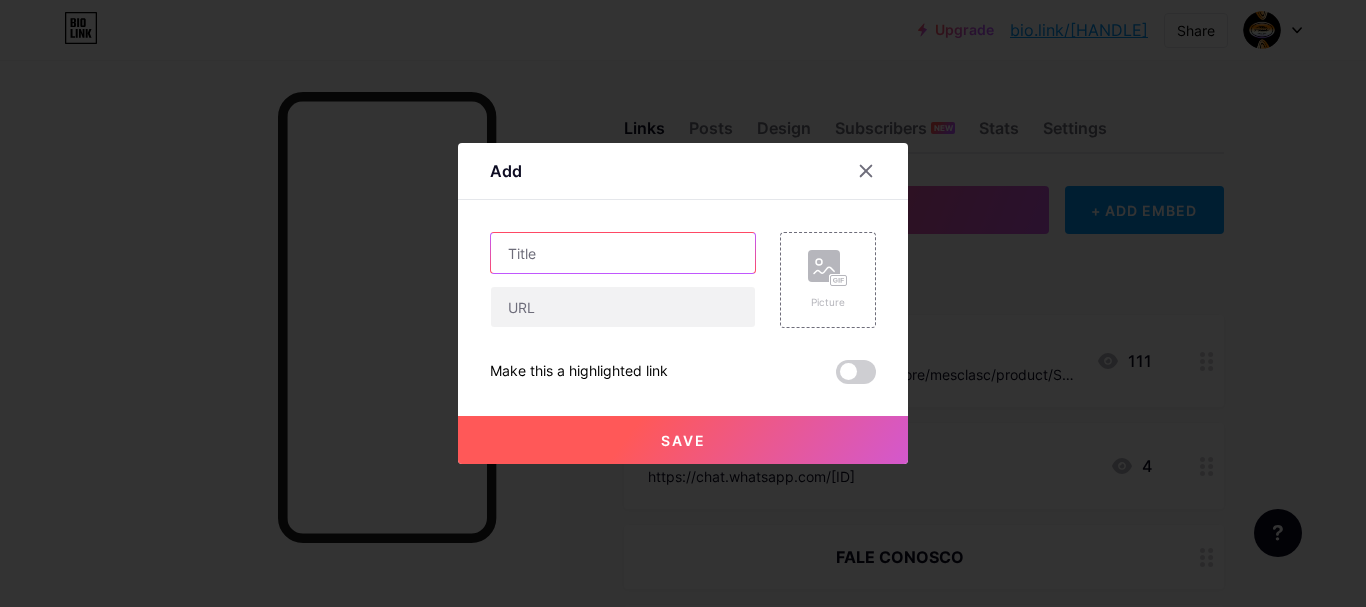 click at bounding box center (623, 253) 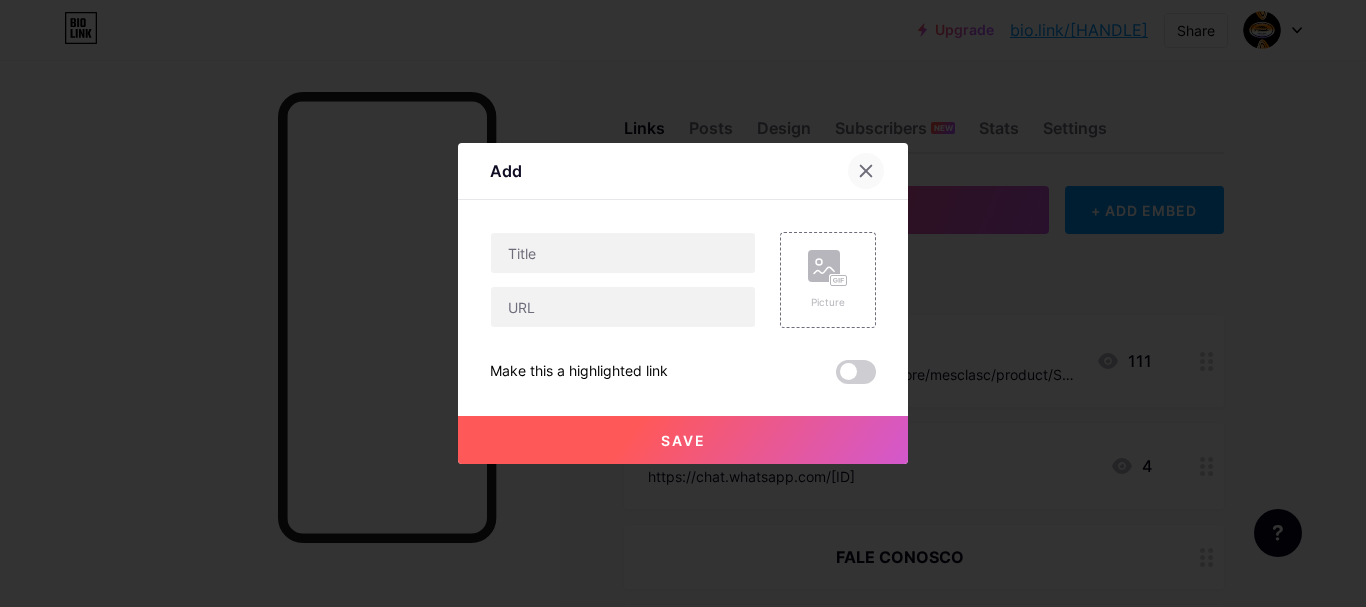 click 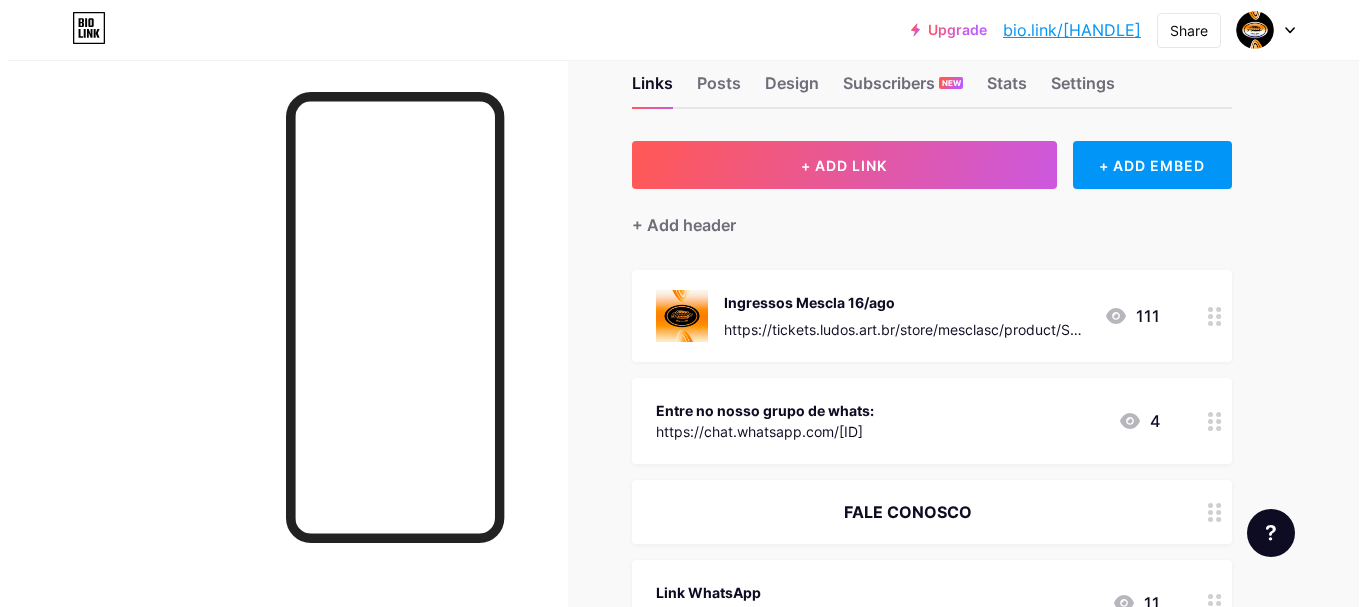 scroll, scrollTop: 0, scrollLeft: 0, axis: both 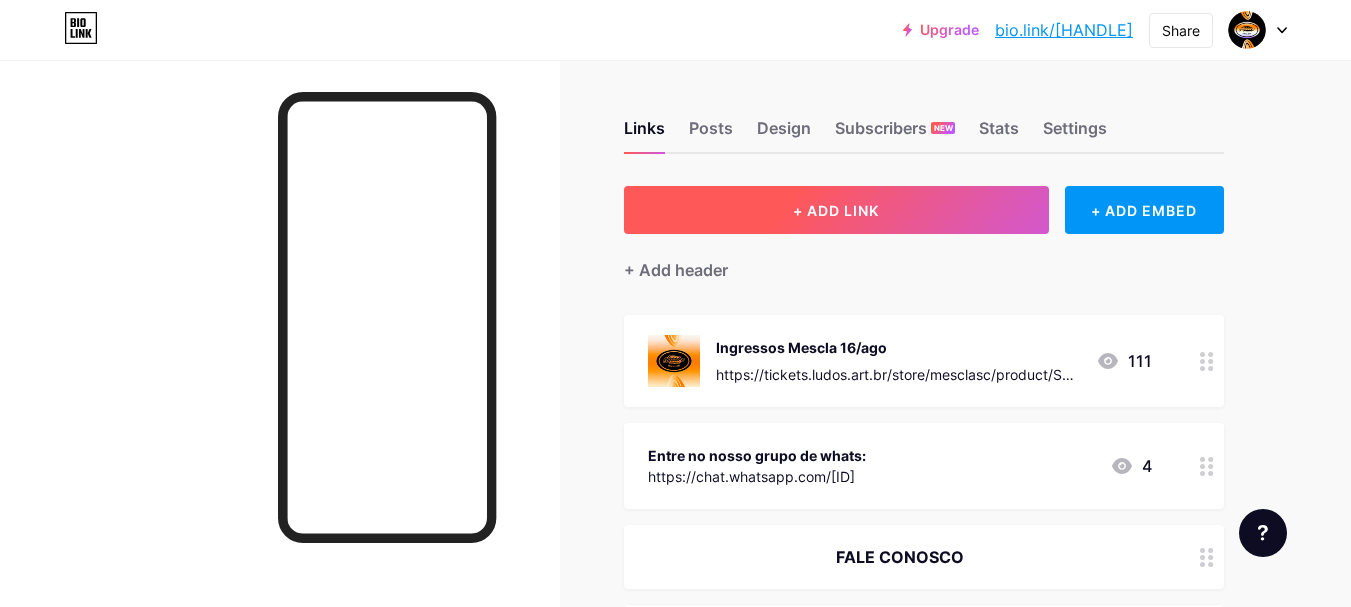 click on "+ ADD LINK" at bounding box center (836, 210) 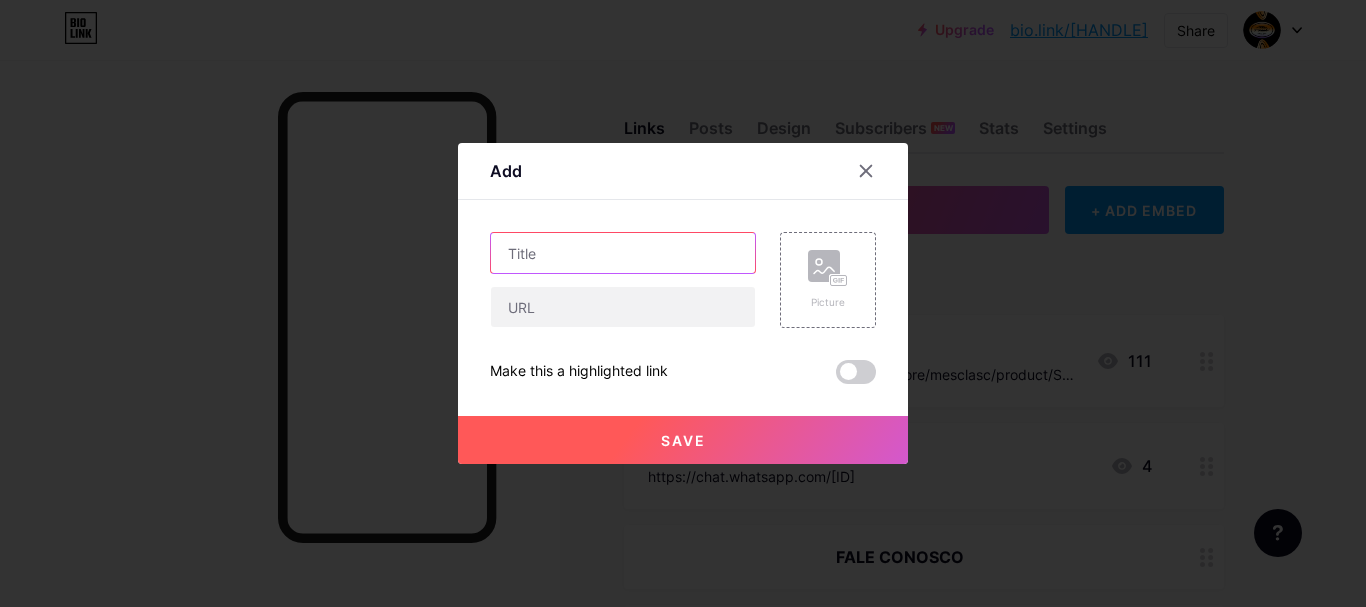 click at bounding box center [623, 253] 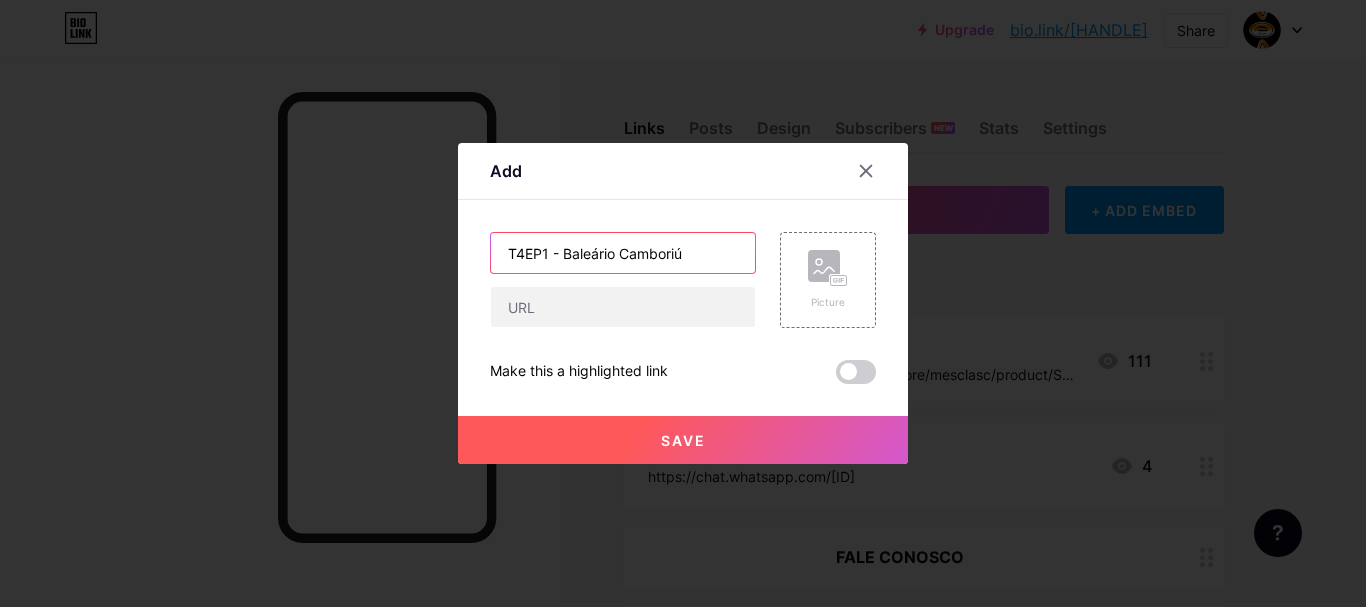 click on "T4EP1 - Baleário Camboriú" at bounding box center [623, 253] 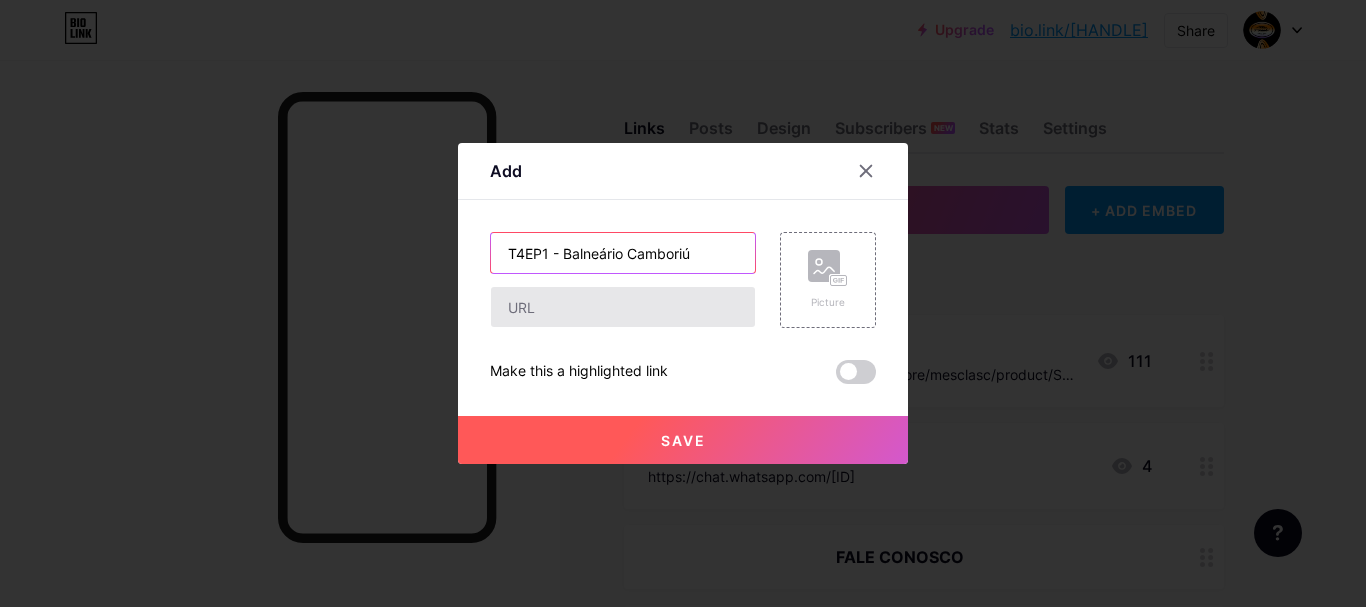 type on "T4EP1 - Balneário Camboriú" 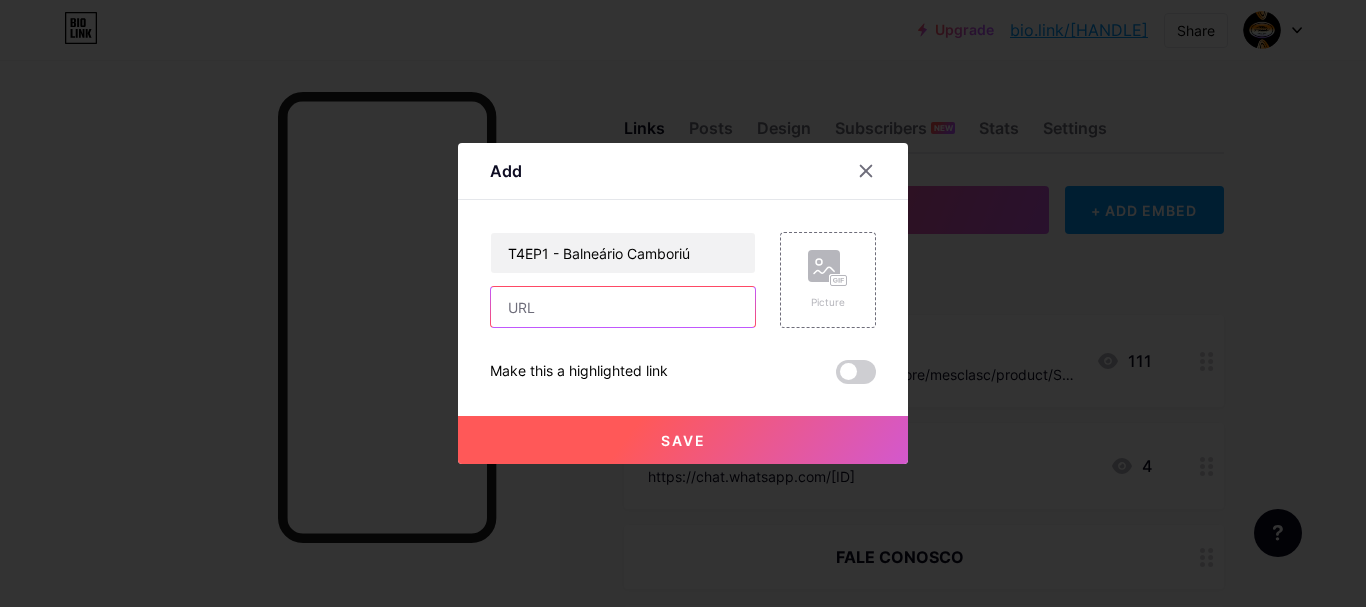 click at bounding box center (623, 307) 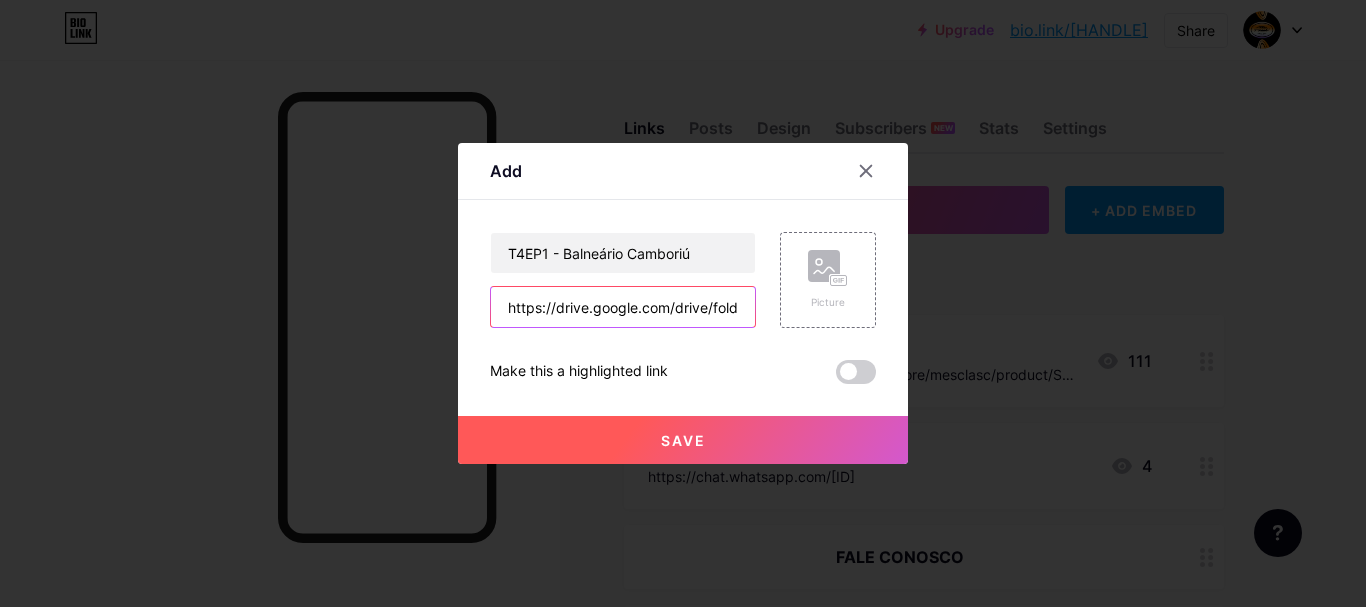 scroll, scrollTop: 0, scrollLeft: 290, axis: horizontal 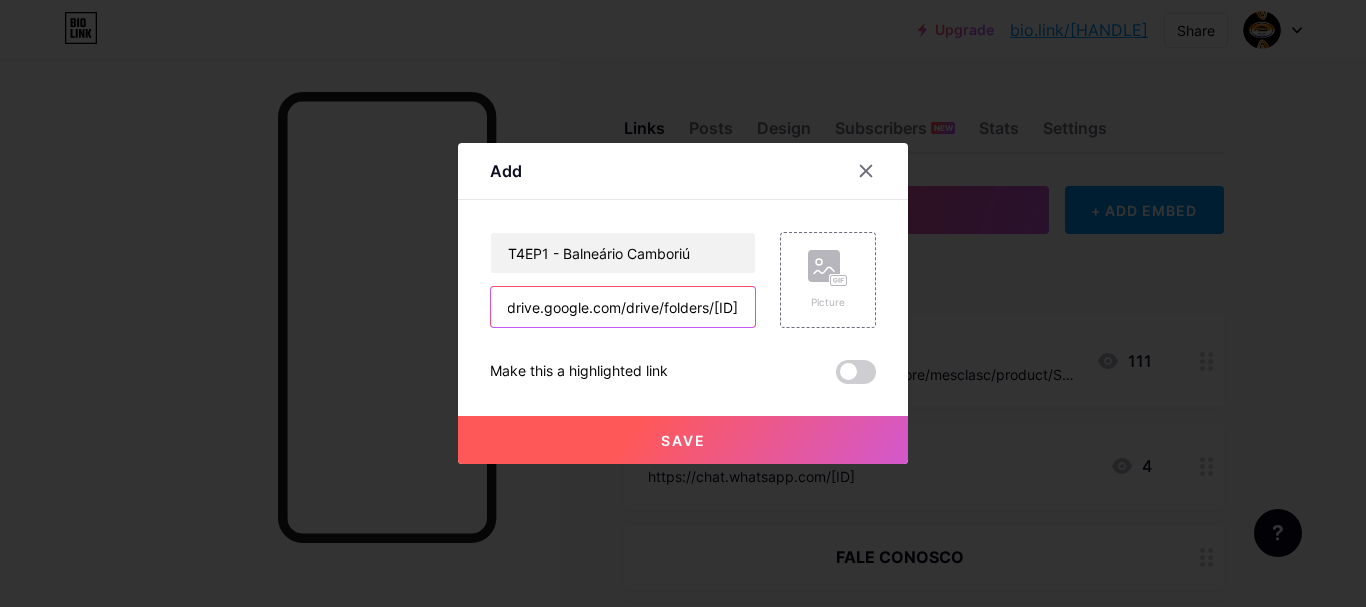 type on "https://drive.google.com/drive/folders/[ID]" 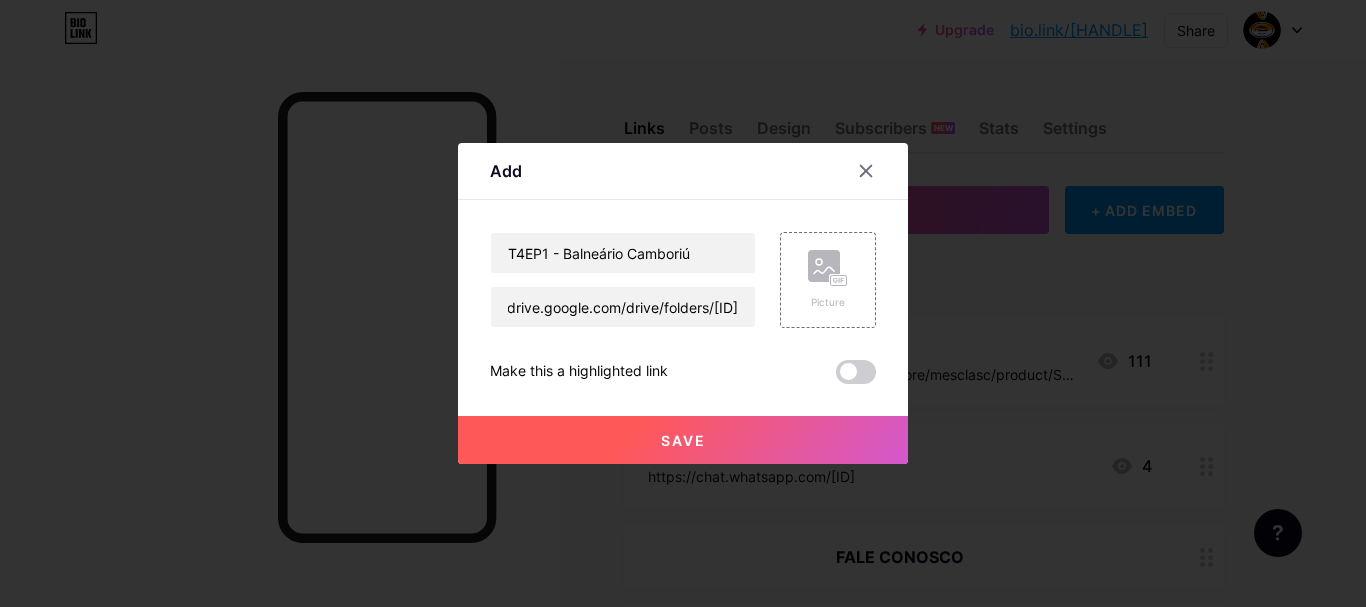 click on "Save" at bounding box center (683, 440) 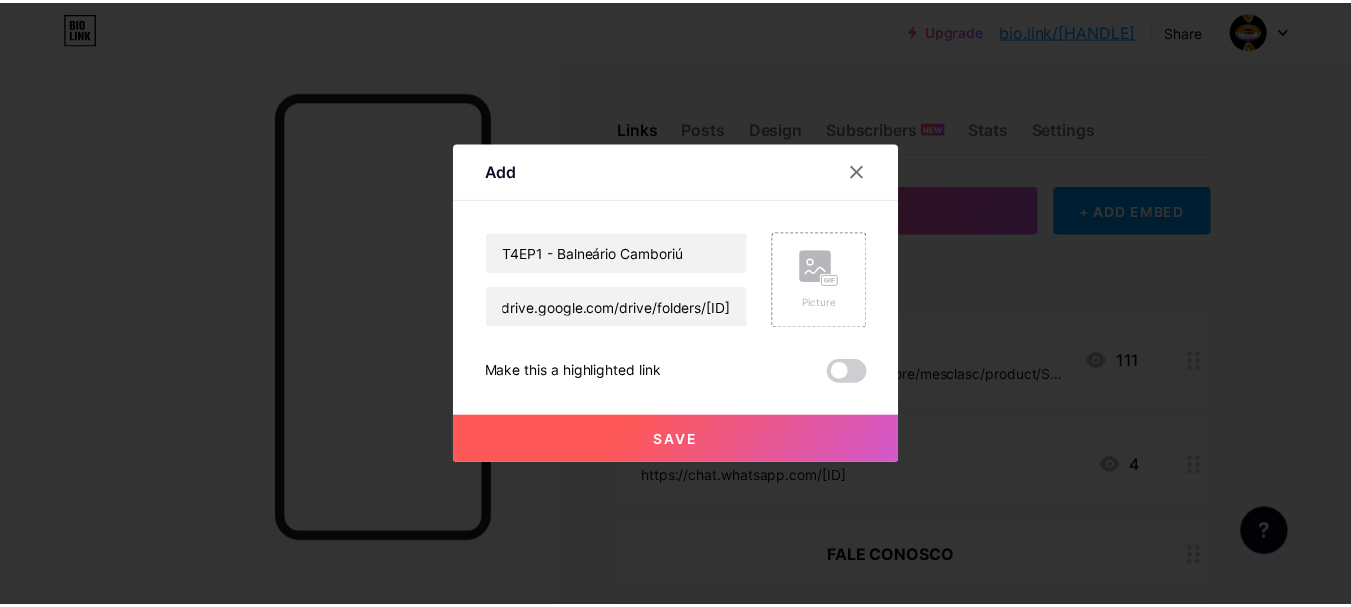 scroll, scrollTop: 0, scrollLeft: 0, axis: both 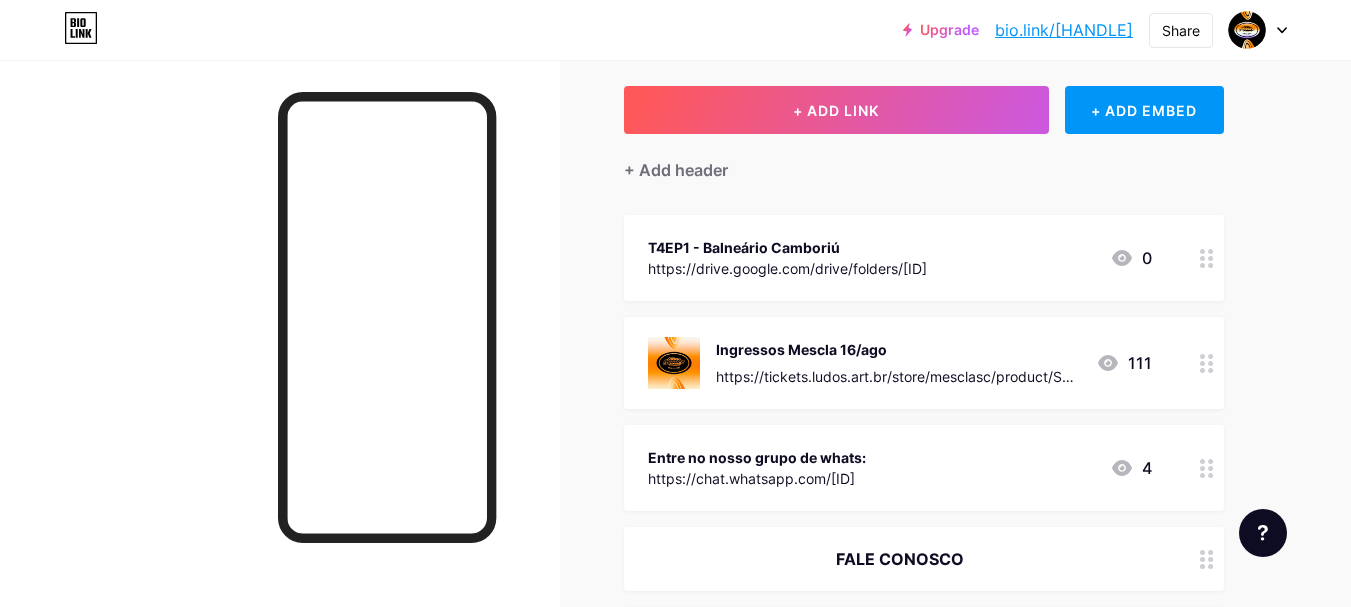 type 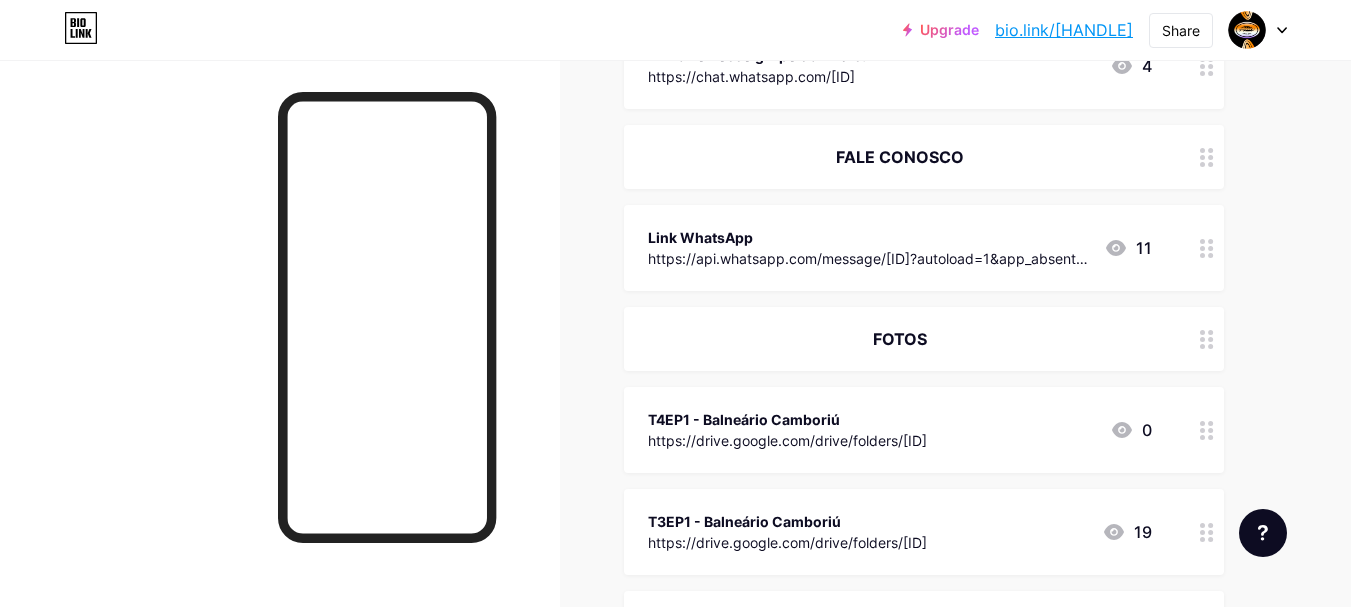 scroll, scrollTop: 0, scrollLeft: 0, axis: both 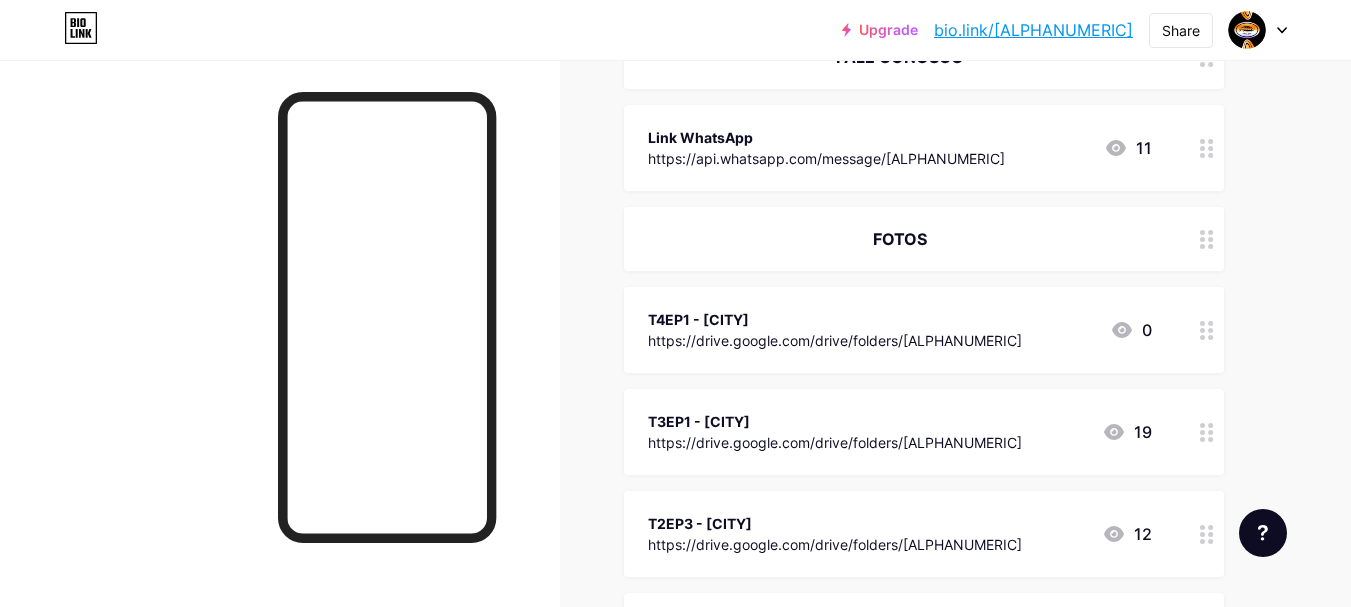 click on "T4EP1 - Balneário Camboriú" at bounding box center [835, 319] 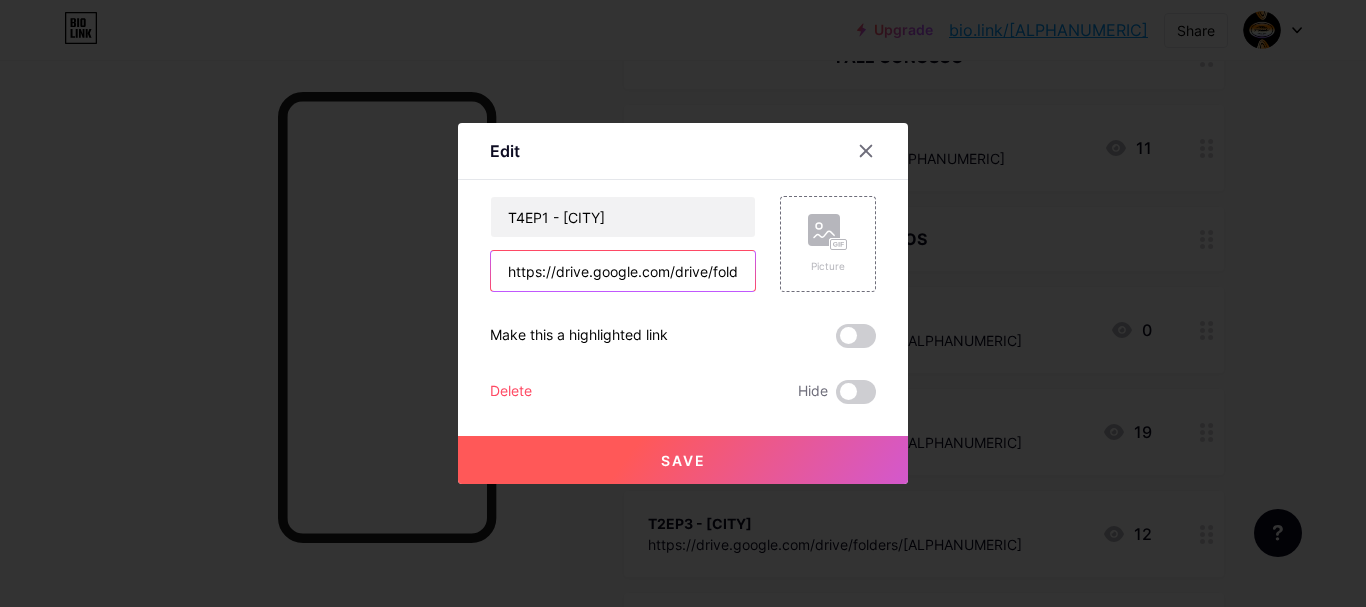 scroll, scrollTop: 0, scrollLeft: 290, axis: horizontal 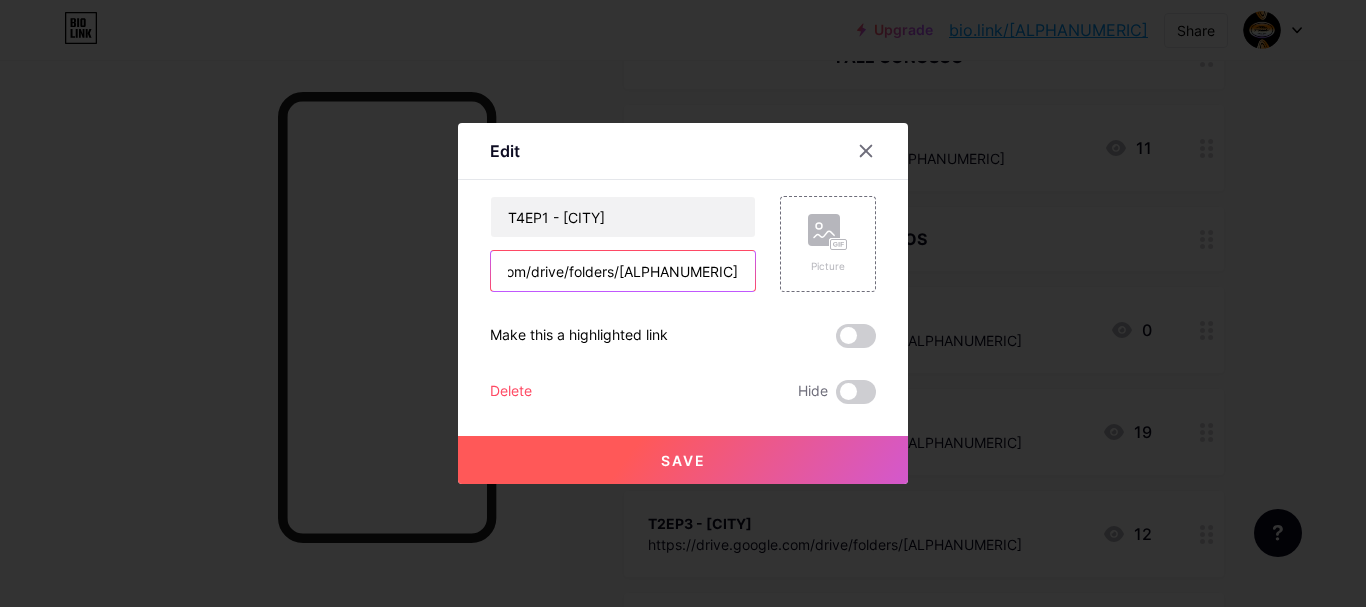 drag, startPoint x: 496, startPoint y: 275, endPoint x: 1002, endPoint y: 273, distance: 506.00397 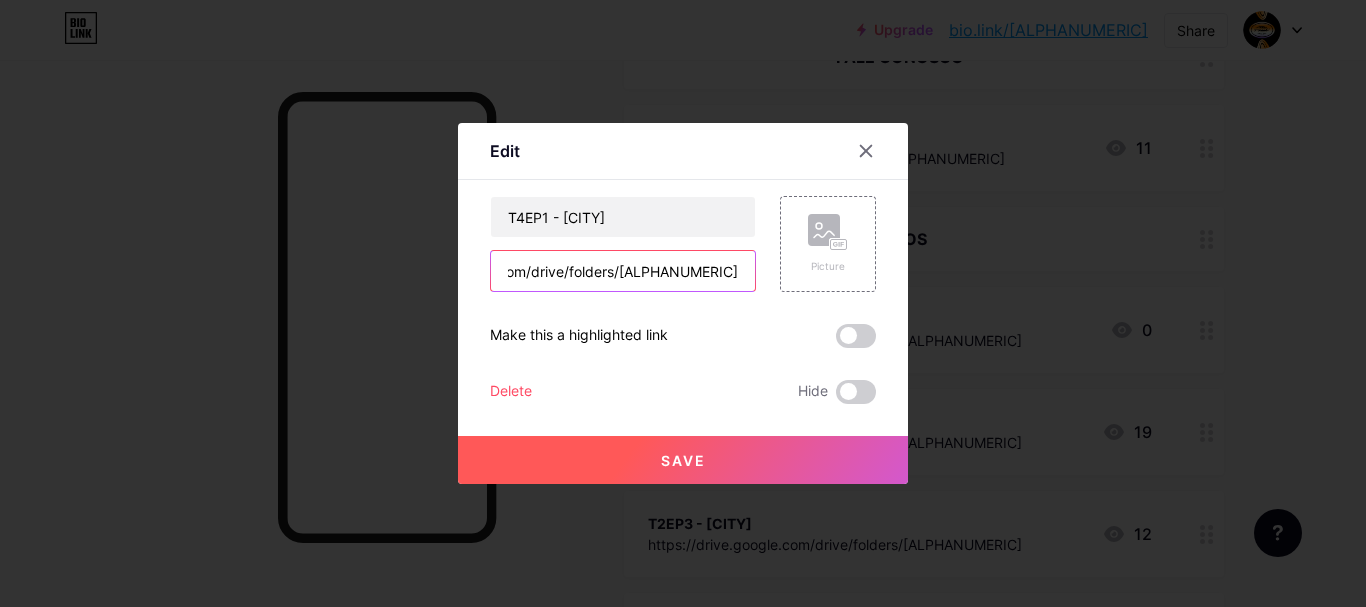 paste on "h7a20Ggw2py4LNFSbYDgmDJf1-moJ9_h" 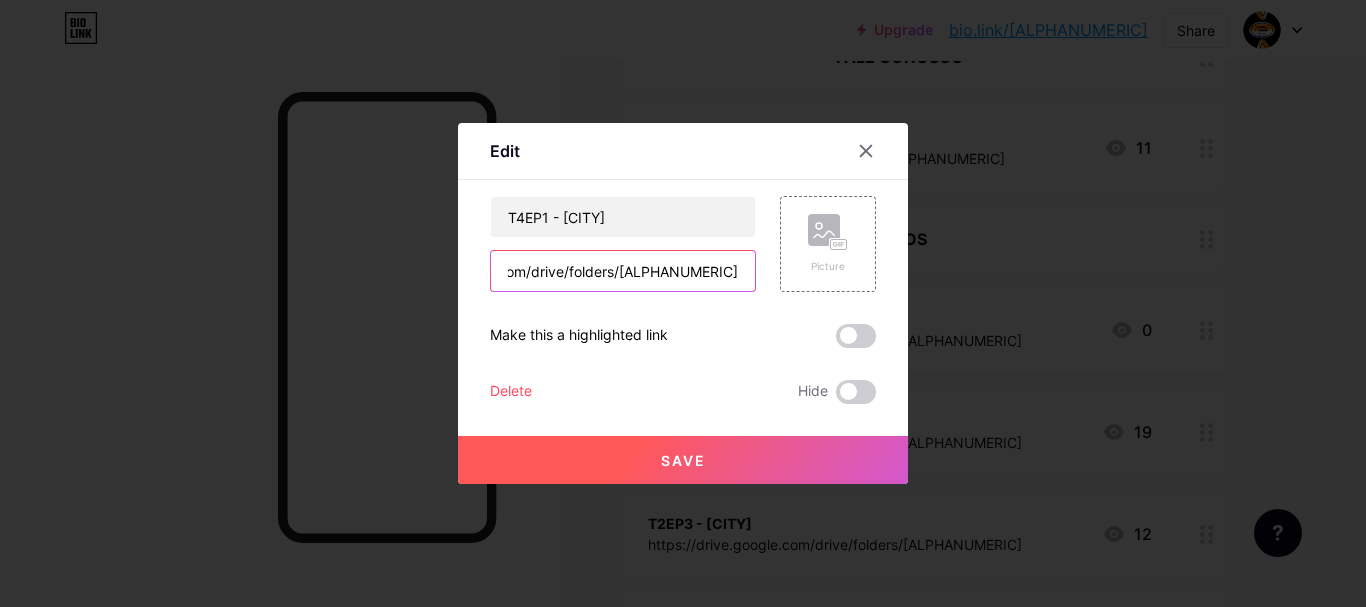 scroll, scrollTop: 0, scrollLeft: 307, axis: horizontal 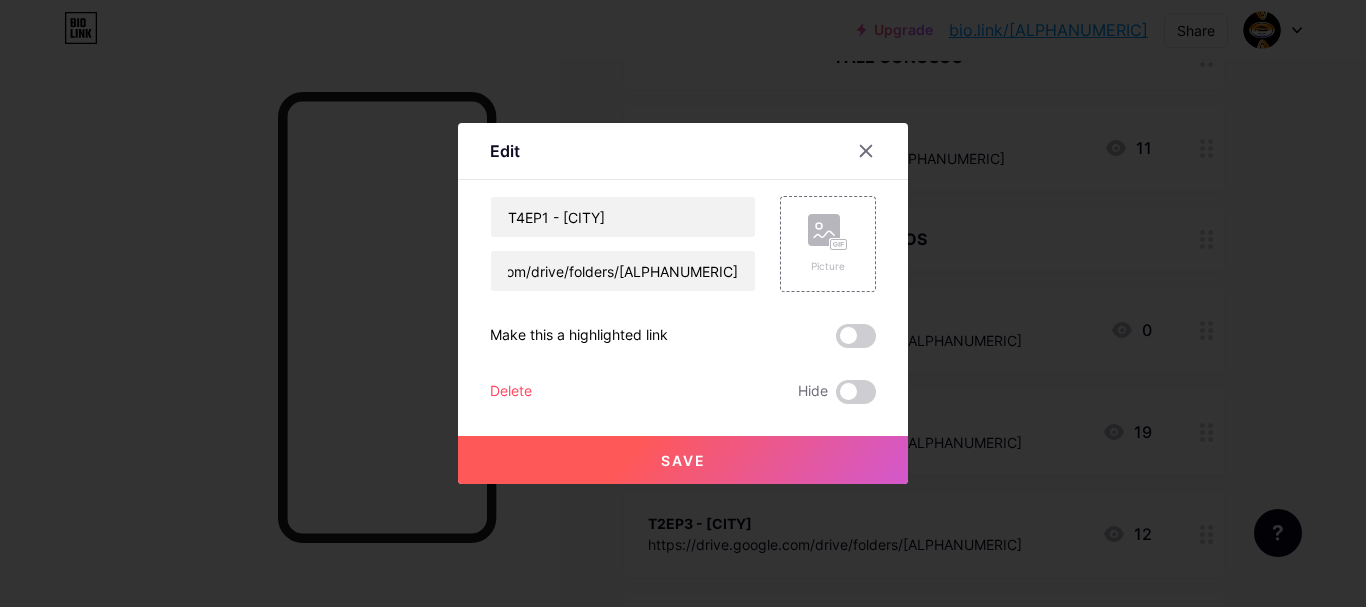 click on "Save" at bounding box center (683, 460) 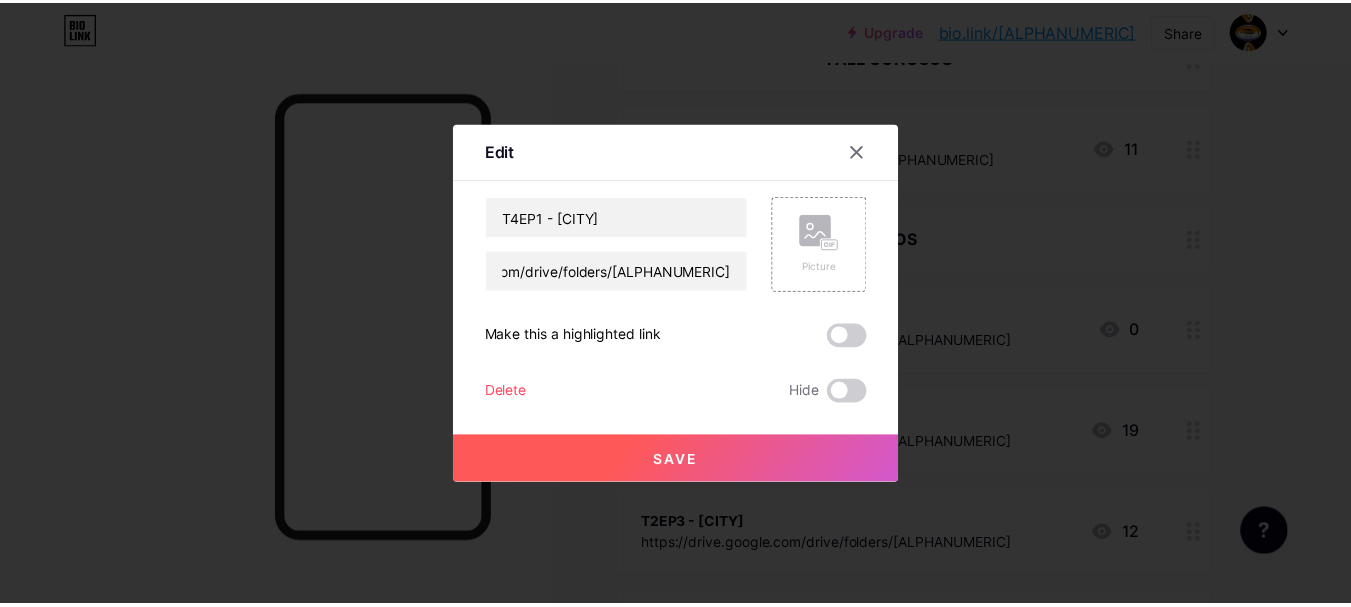 scroll, scrollTop: 0, scrollLeft: 0, axis: both 